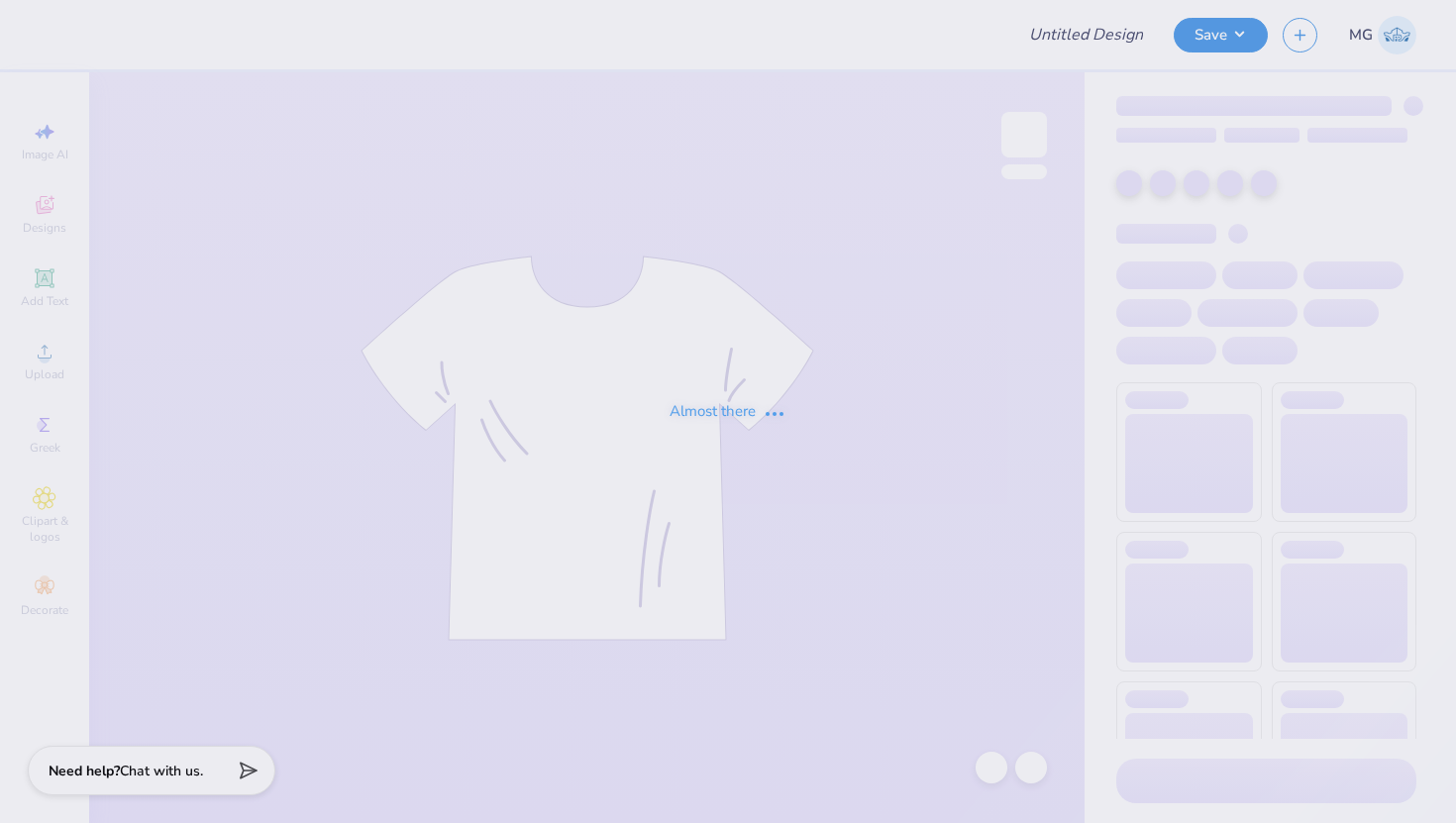 scroll, scrollTop: 0, scrollLeft: 0, axis: both 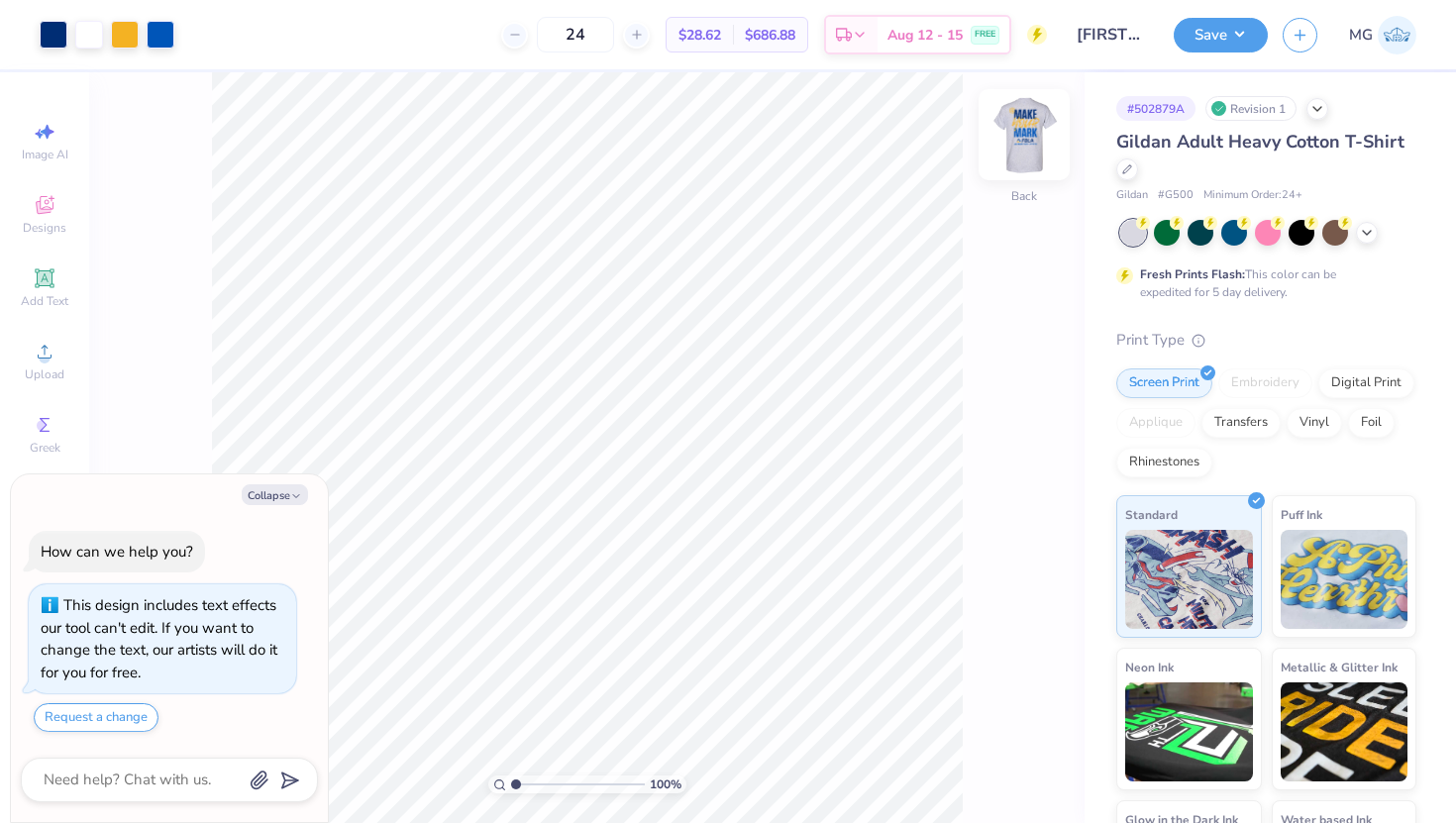 click at bounding box center [1024, 135] 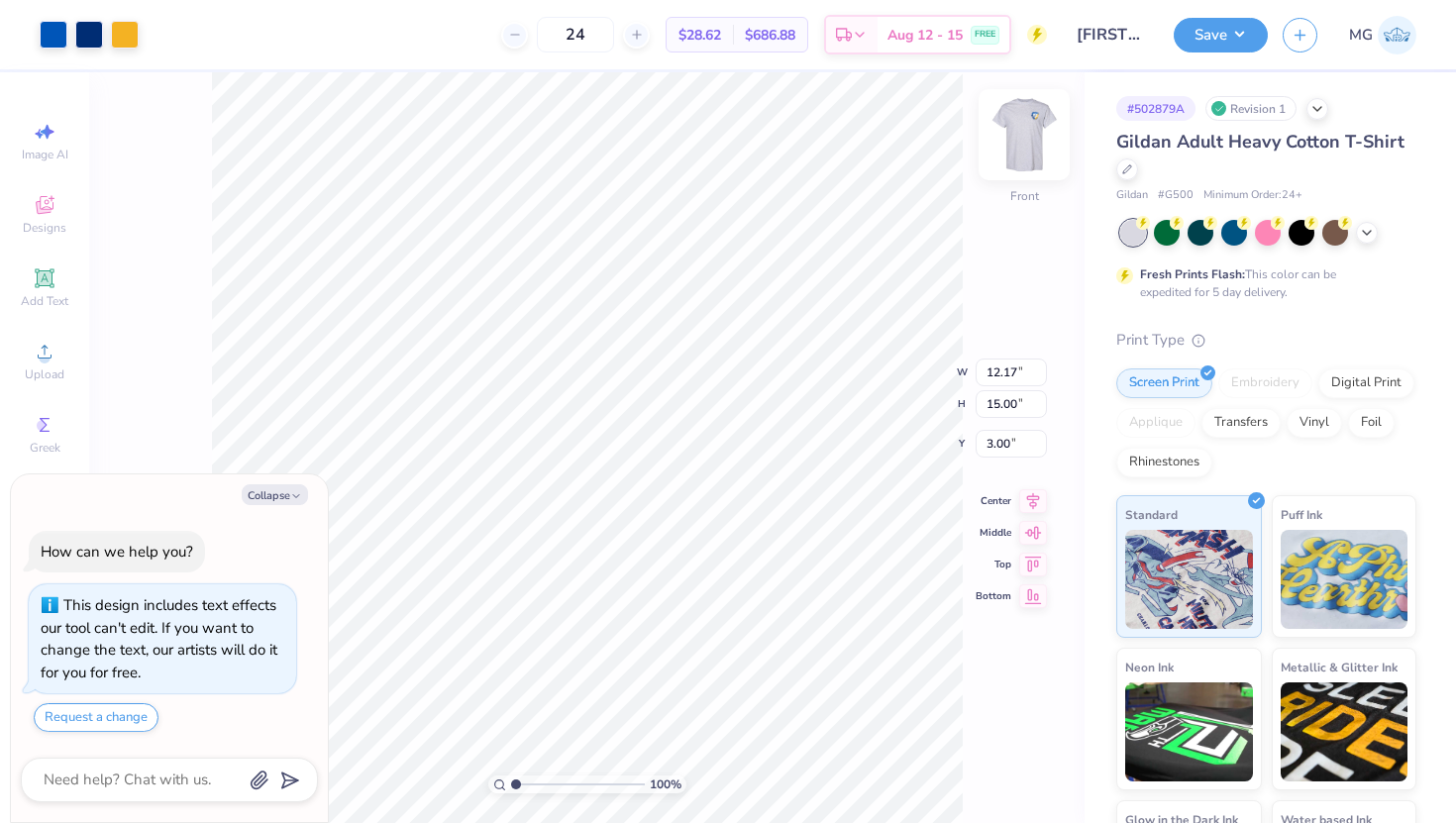 click at bounding box center (1024, 135) 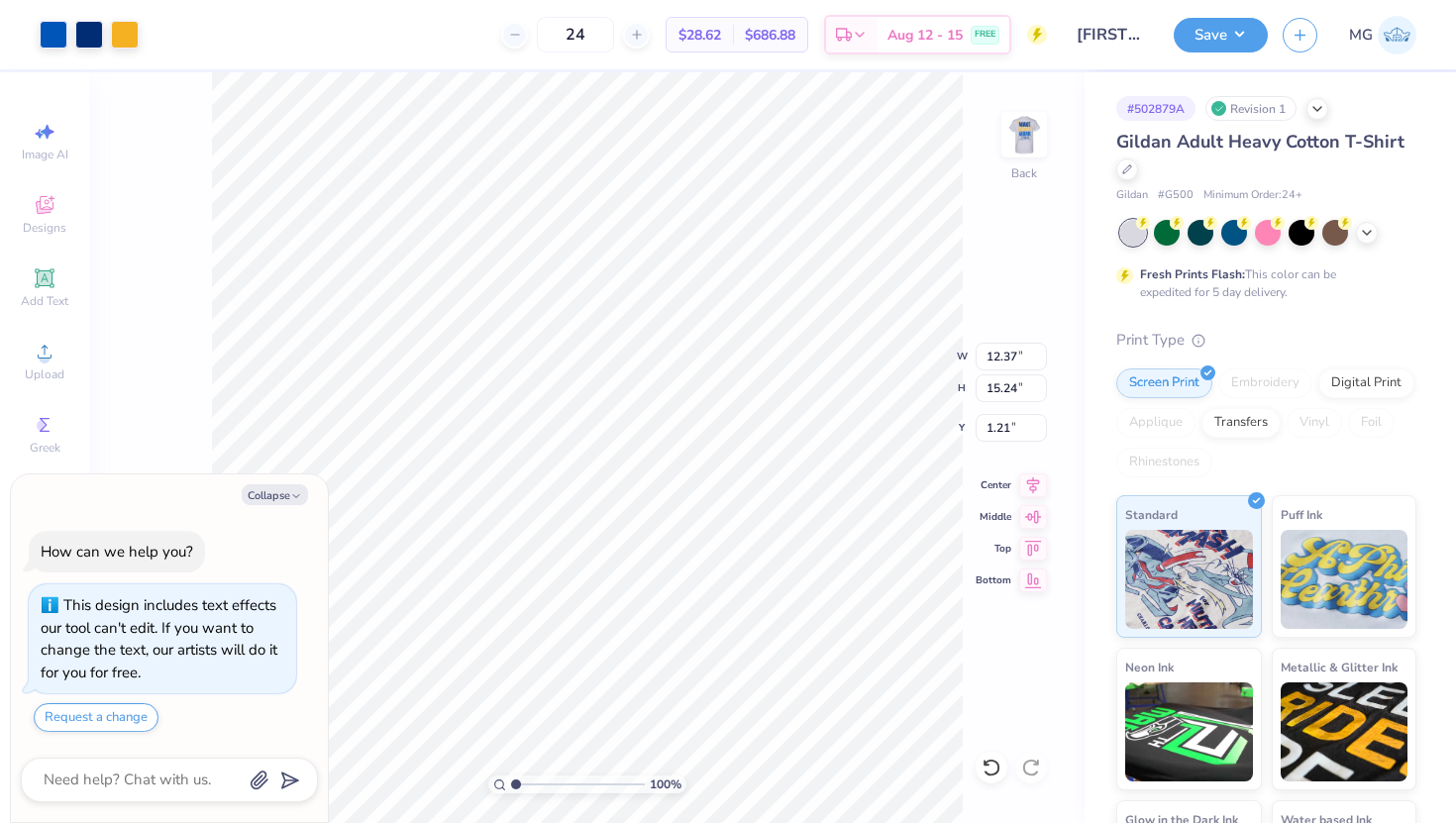 type on "x" 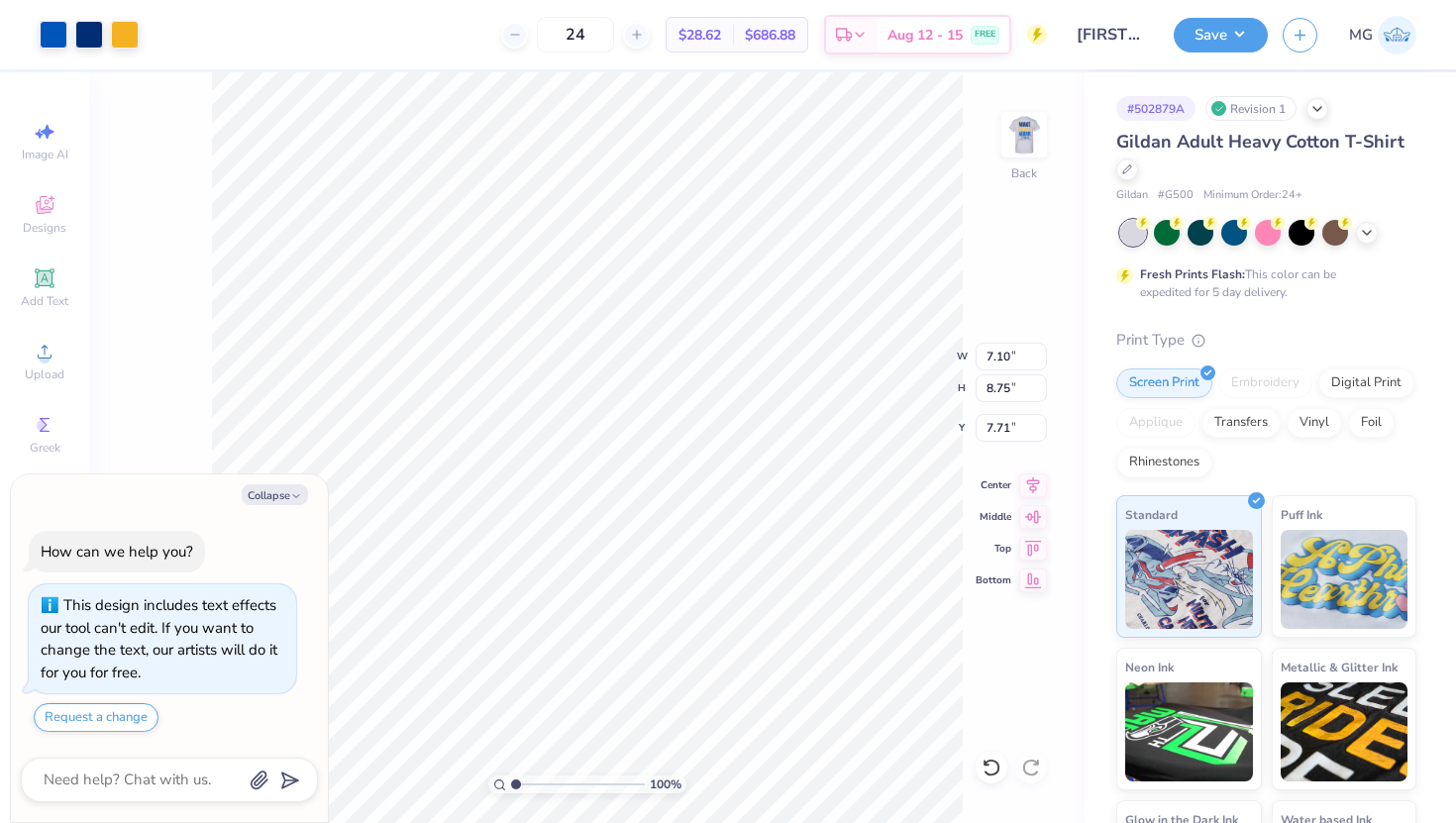 type on "x" 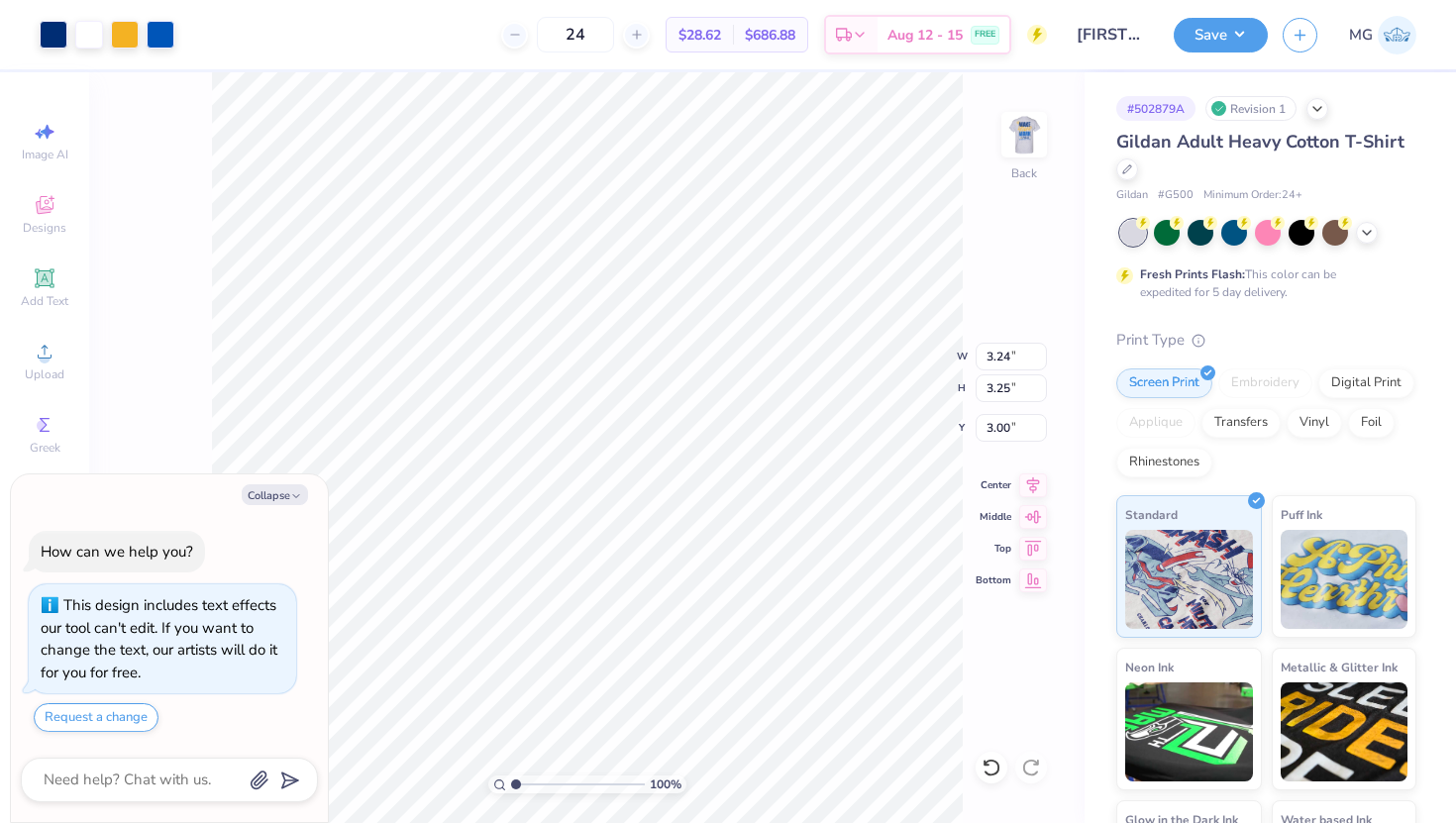 type on "x" 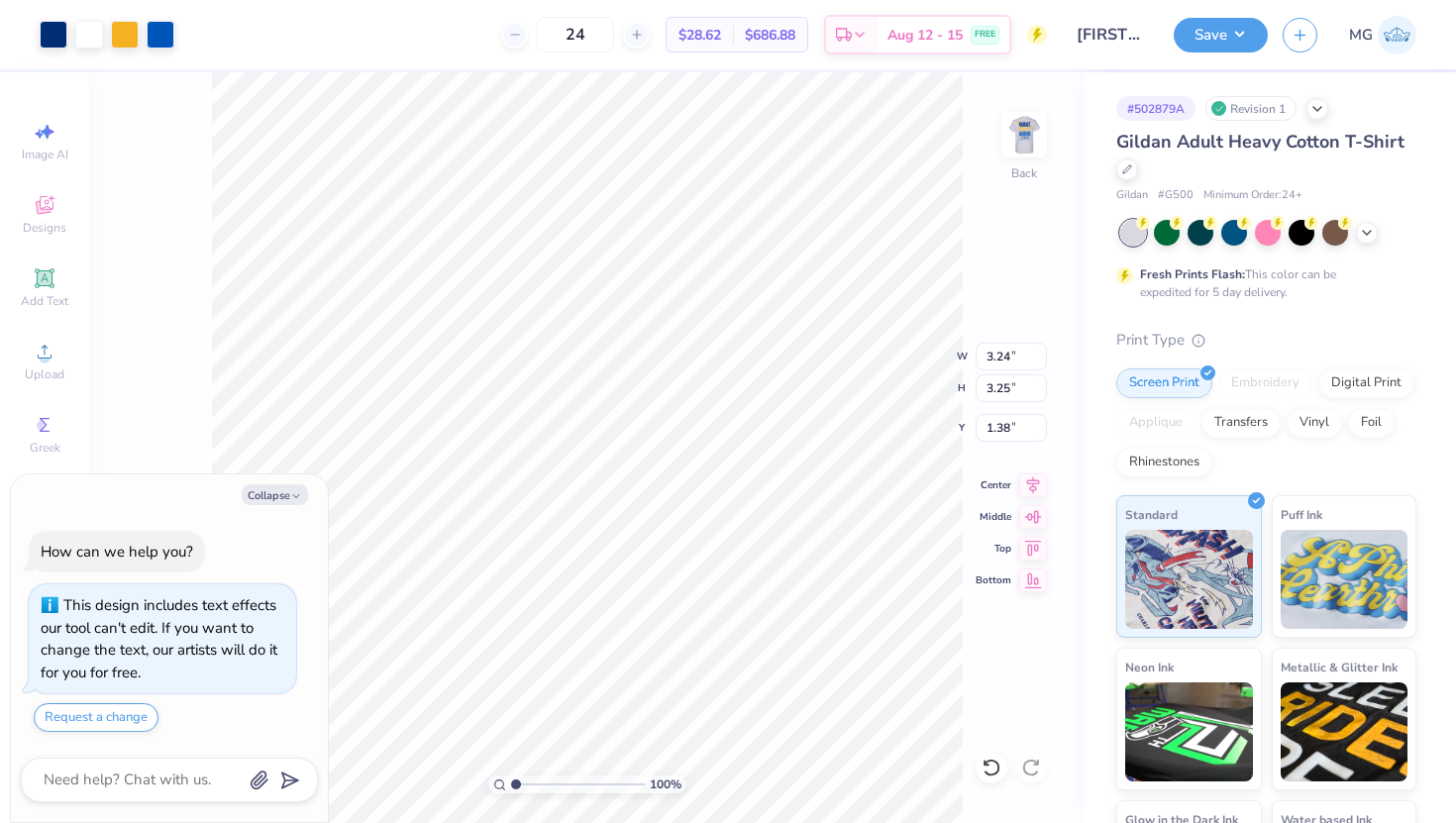 type on "x" 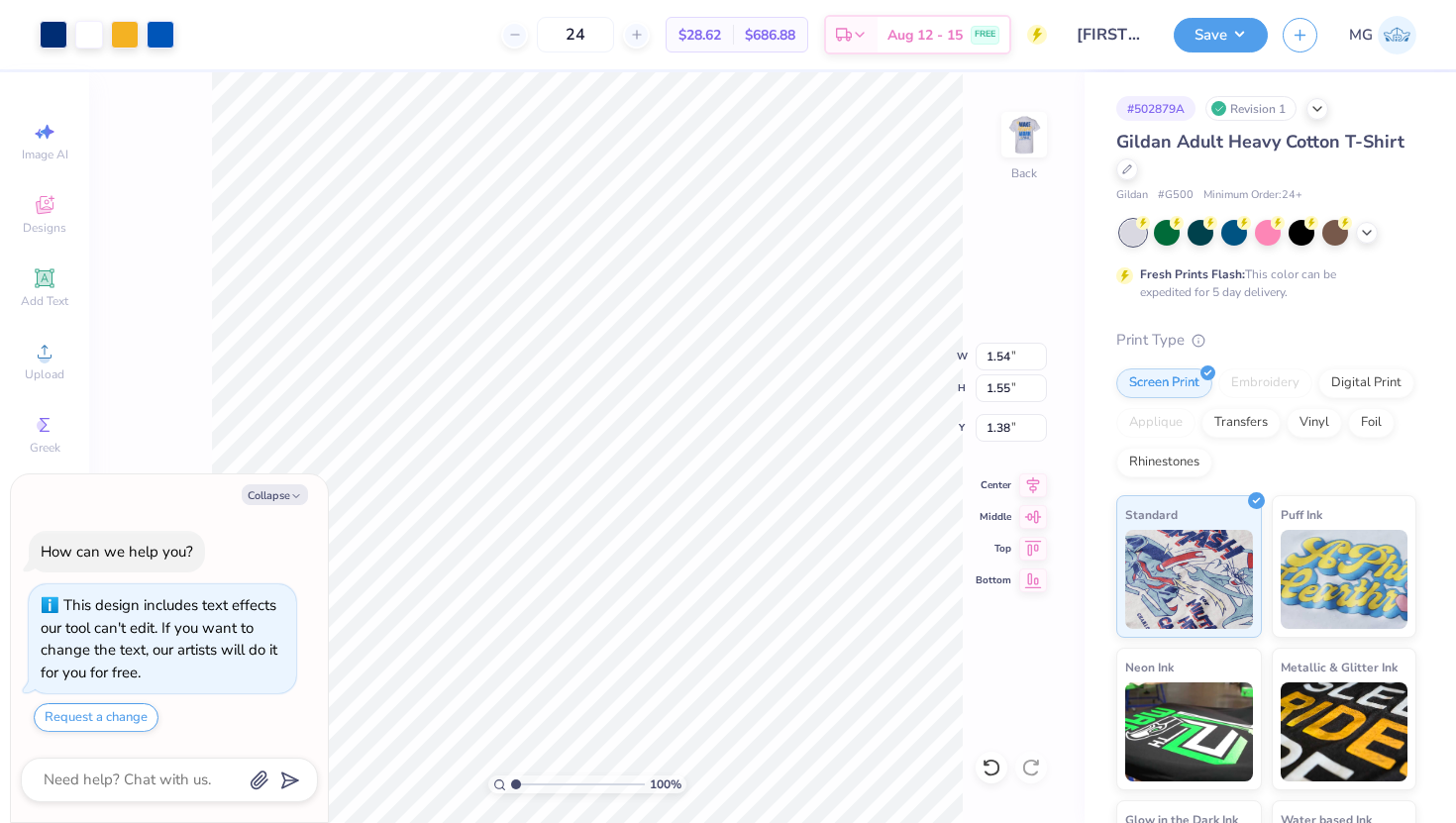 type on "x" 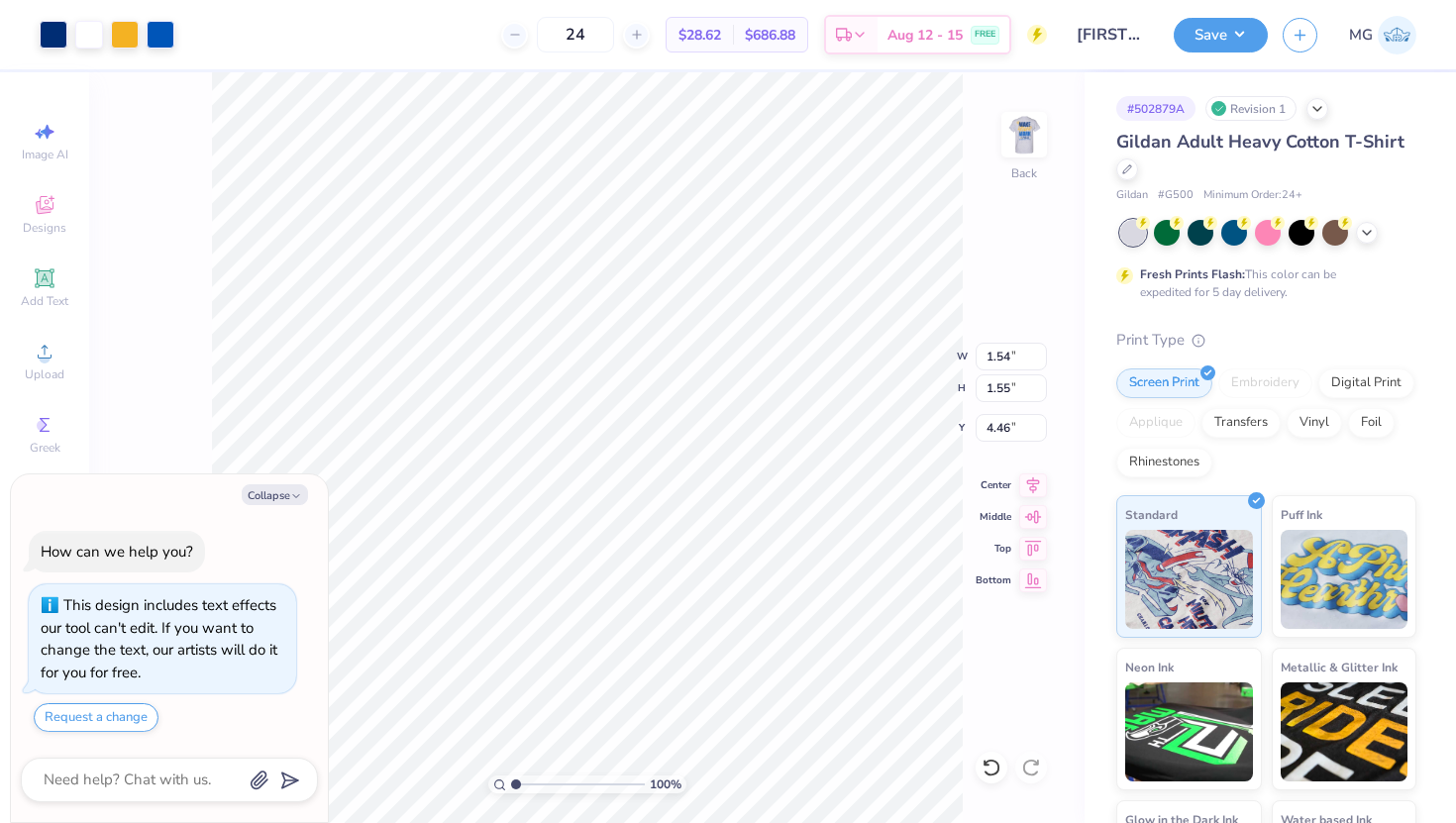 type on "x" 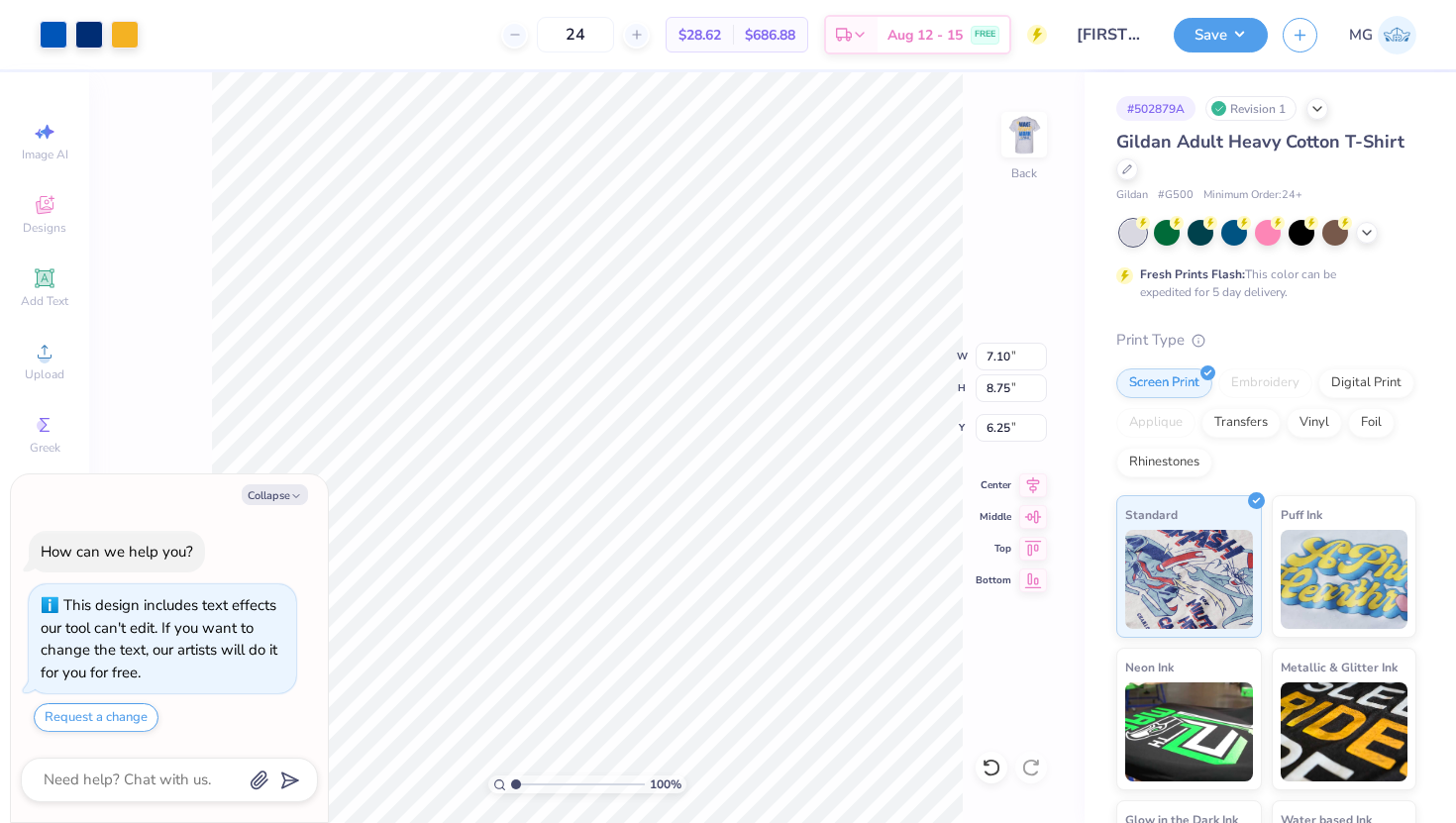 type on "x" 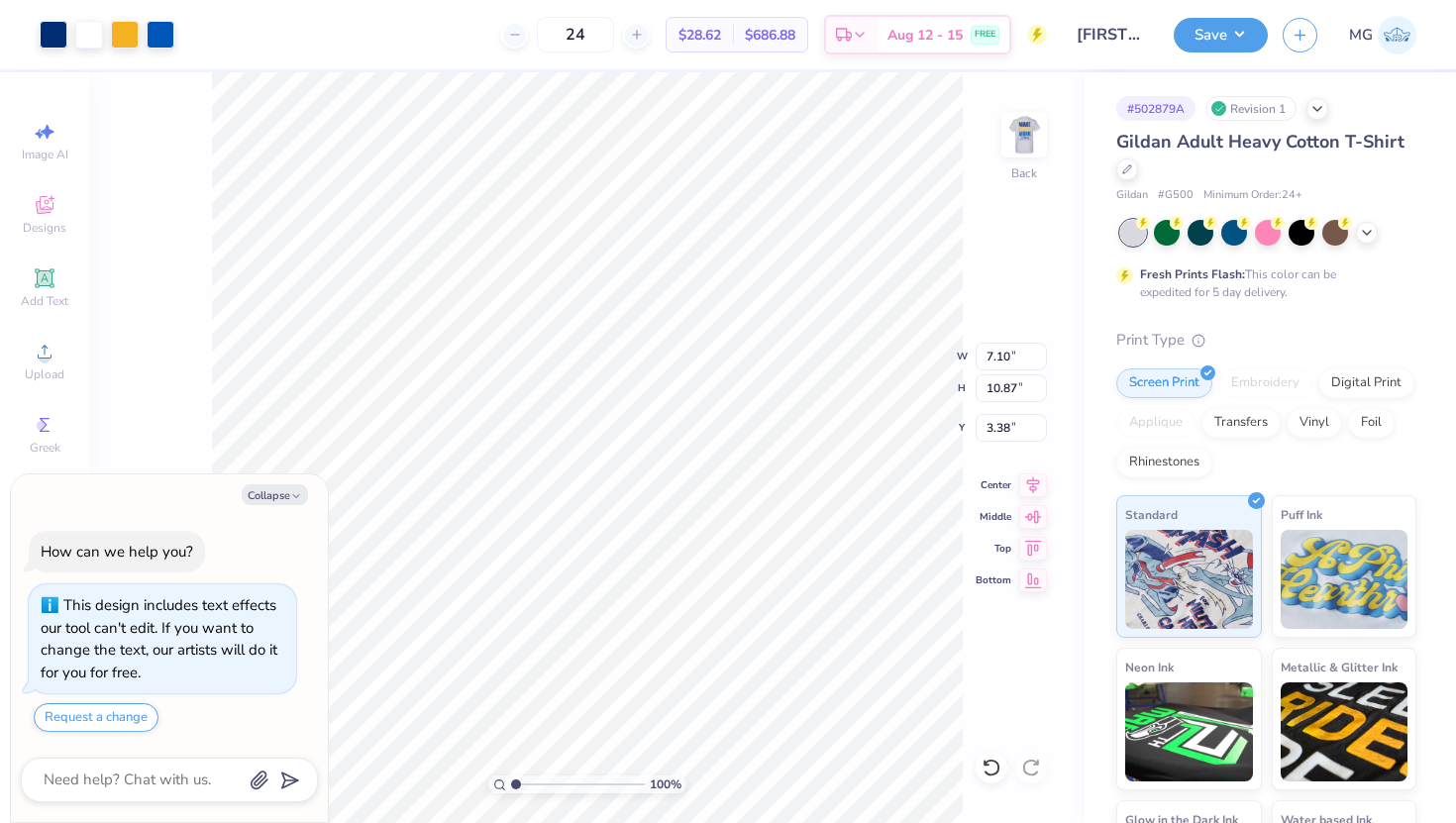 type on "x" 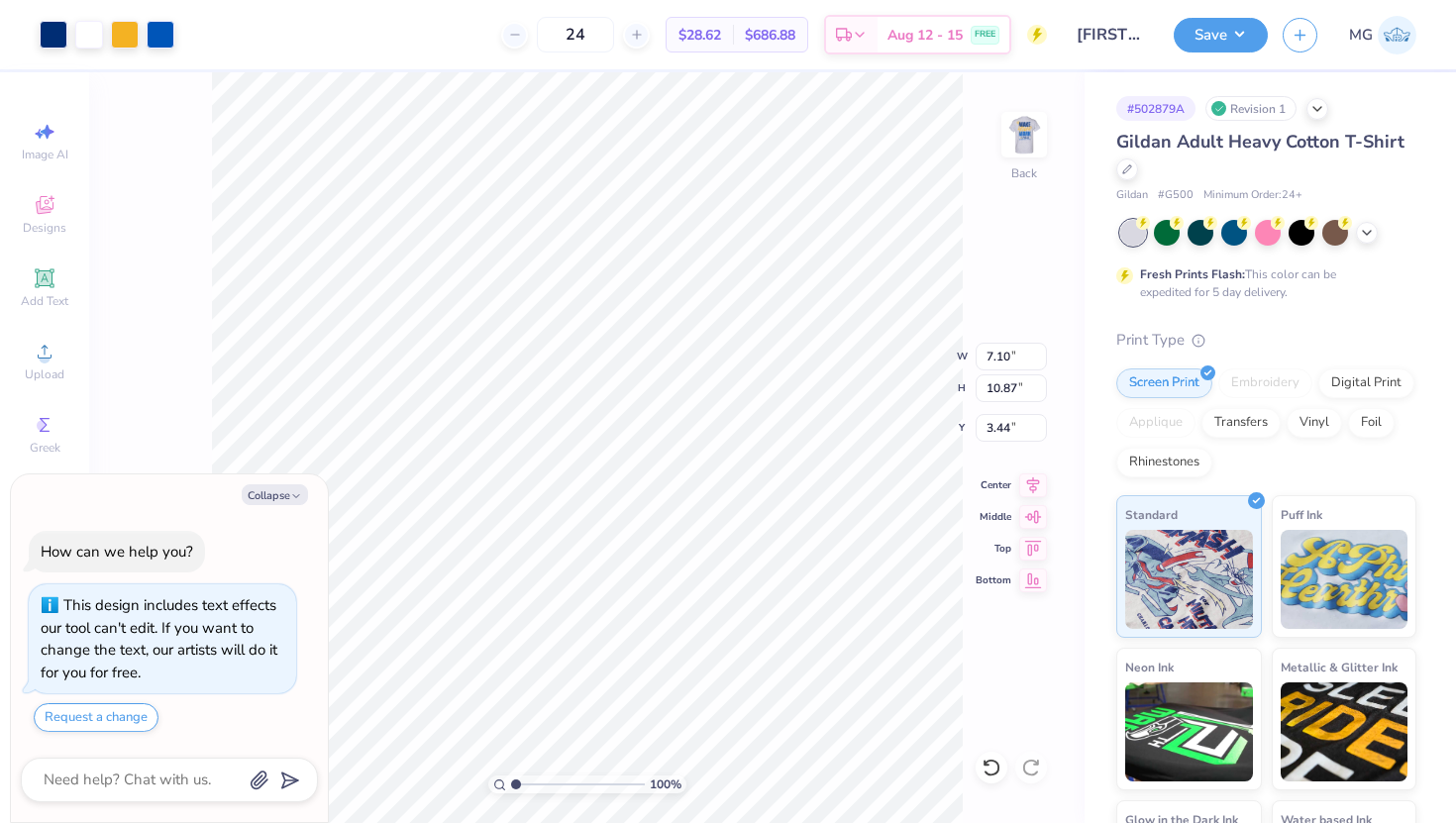 type on "x" 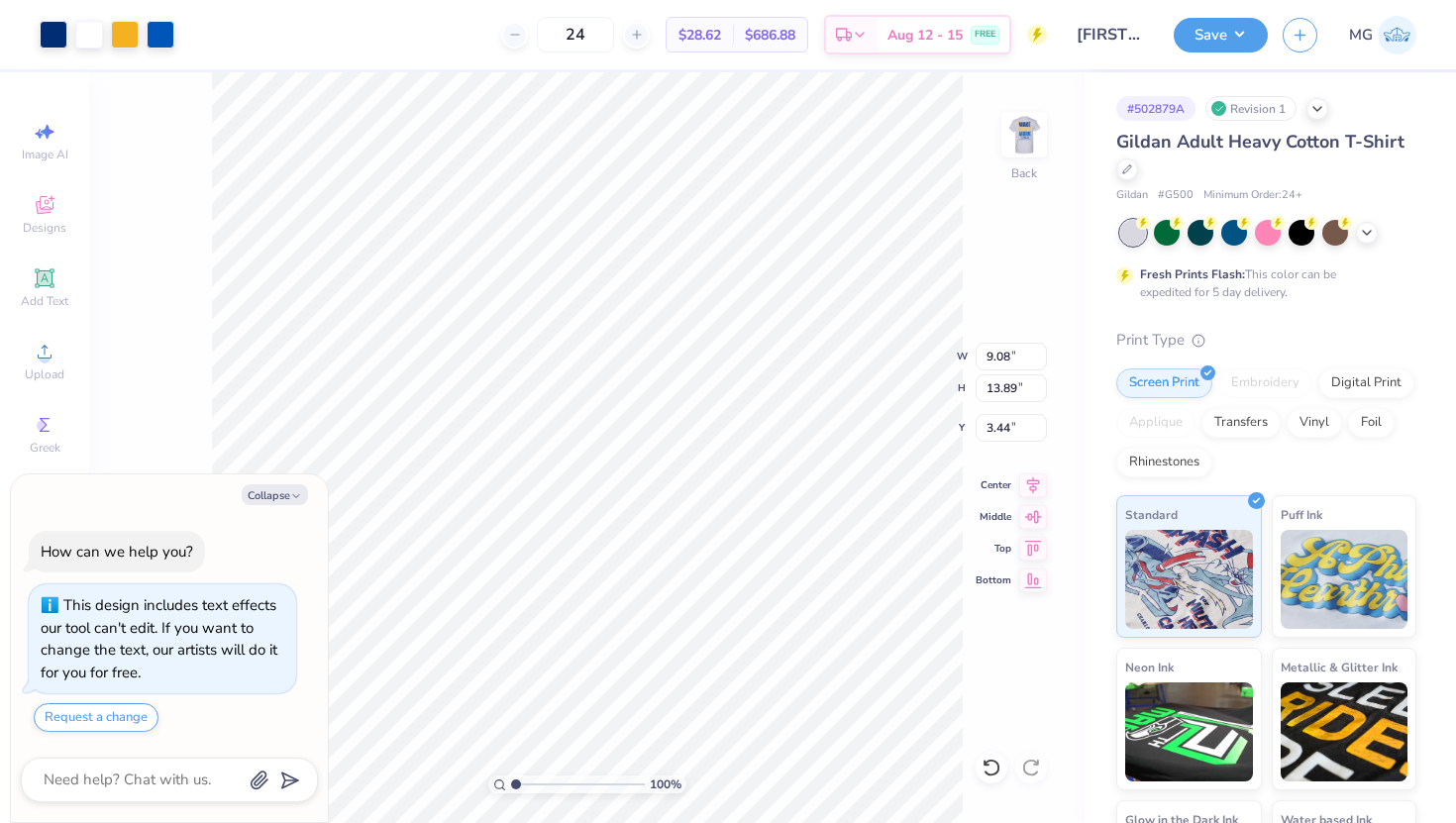 type on "x" 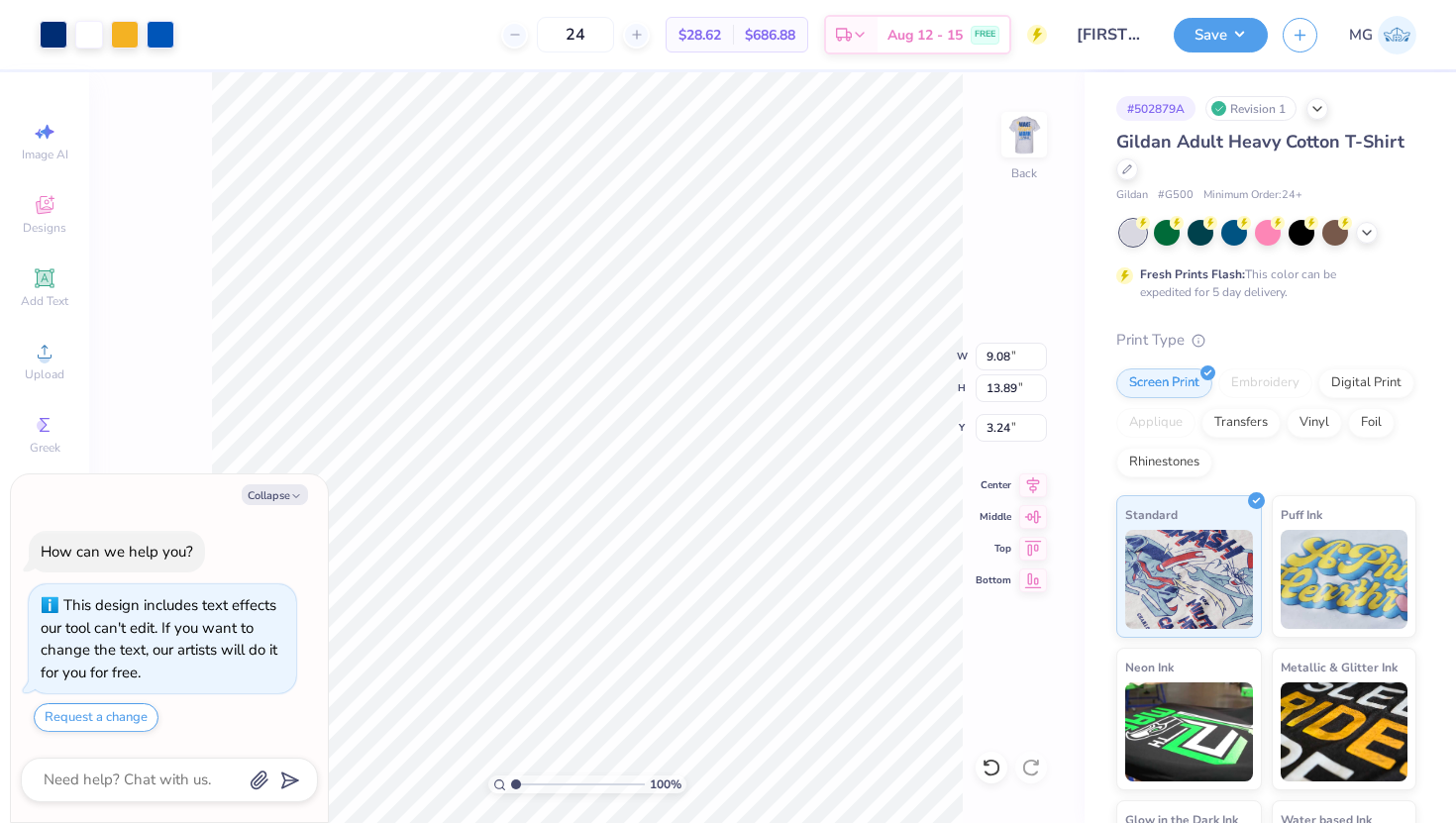 type on "x" 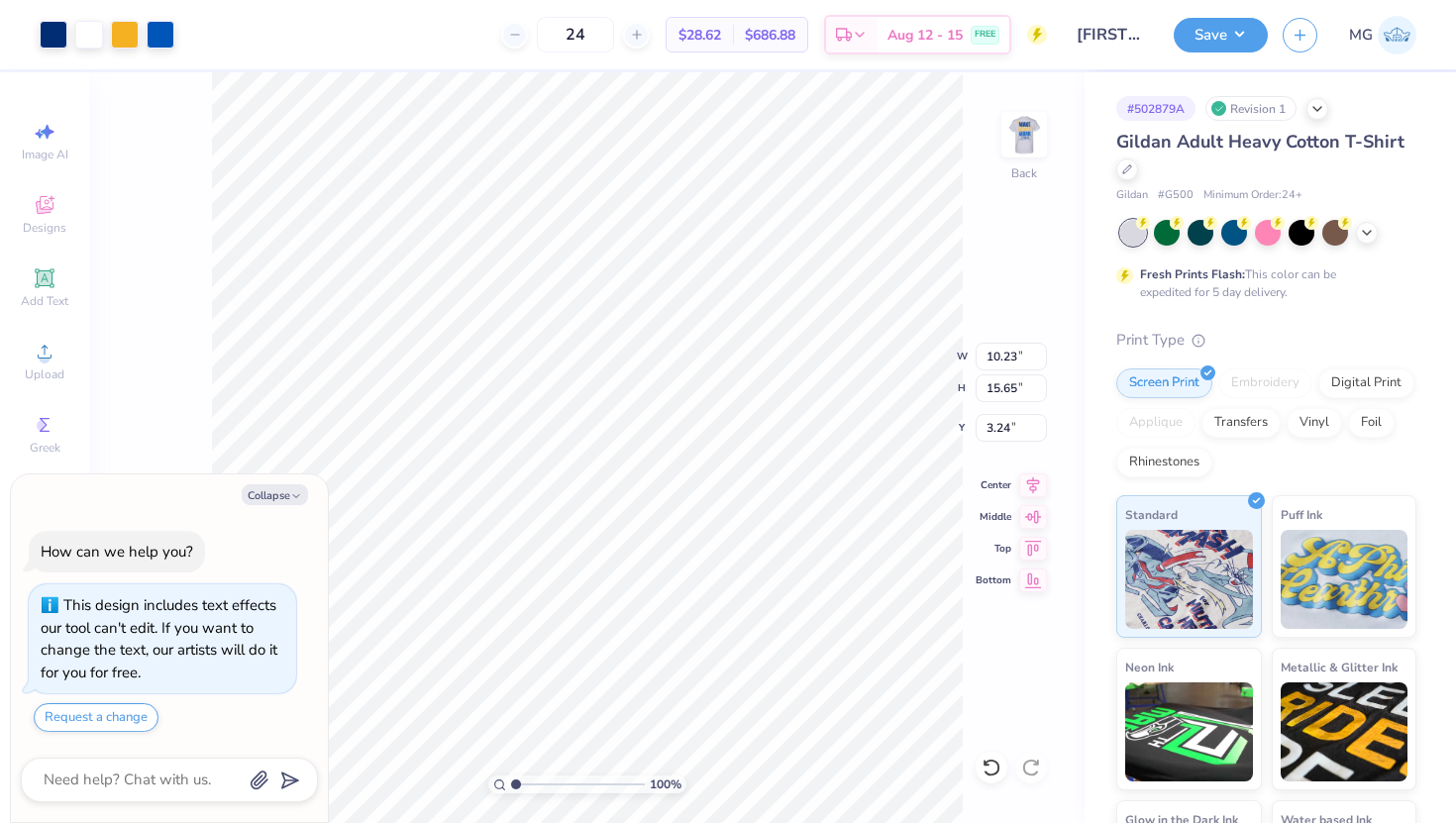 type on "x" 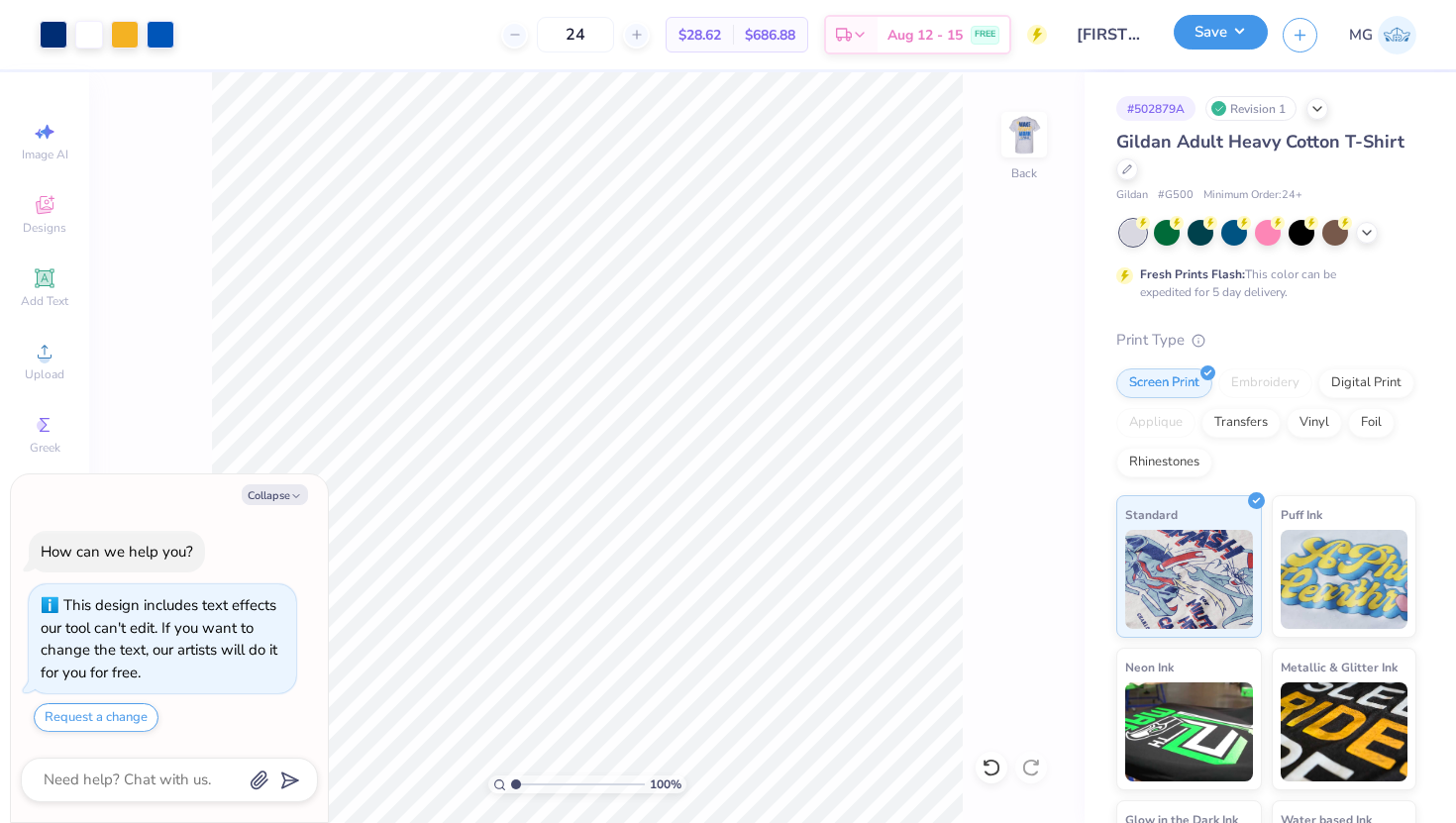 click on "Save" at bounding box center [1220, 32] 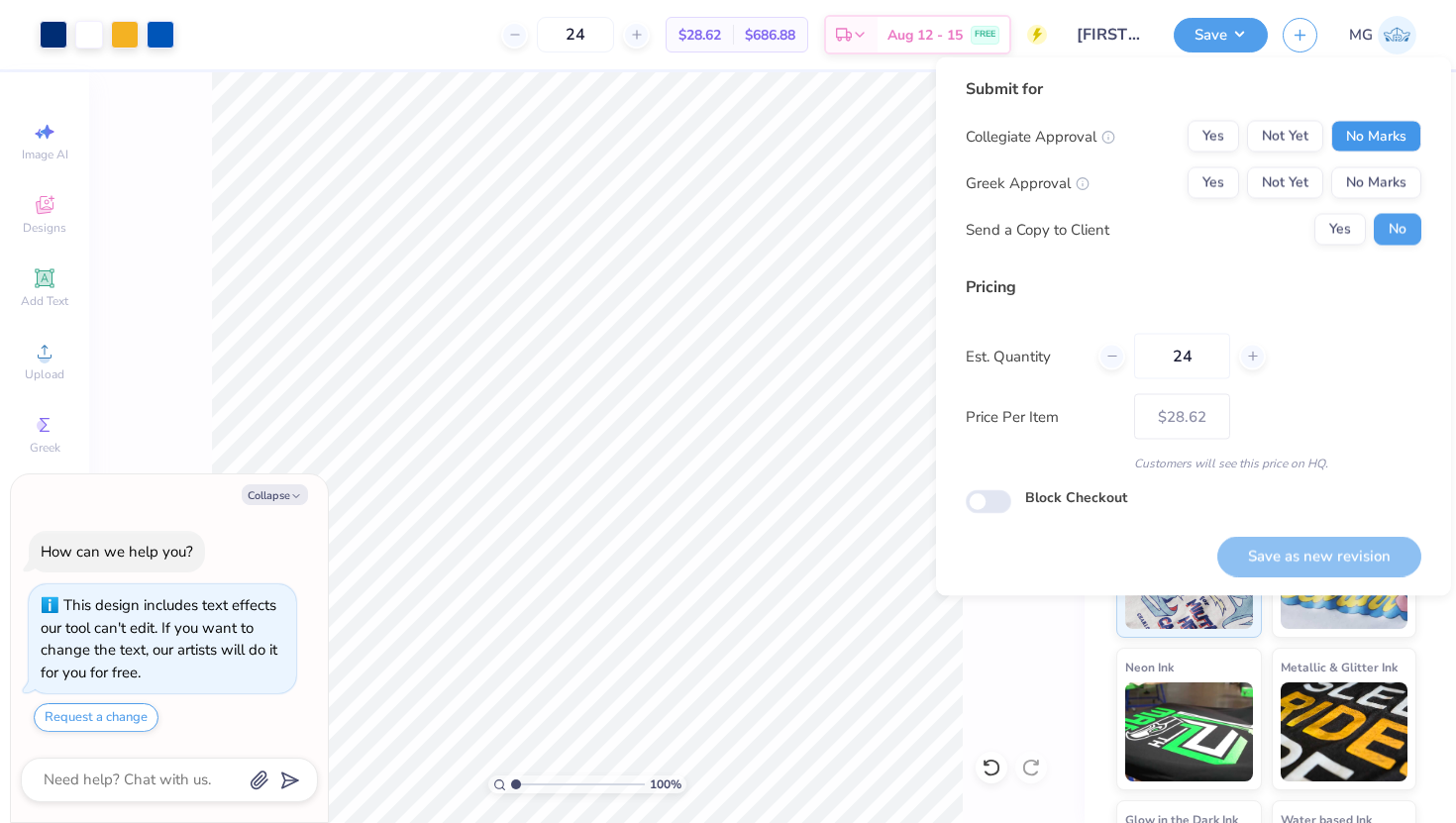 click on "No Marks" at bounding box center [1376, 137] 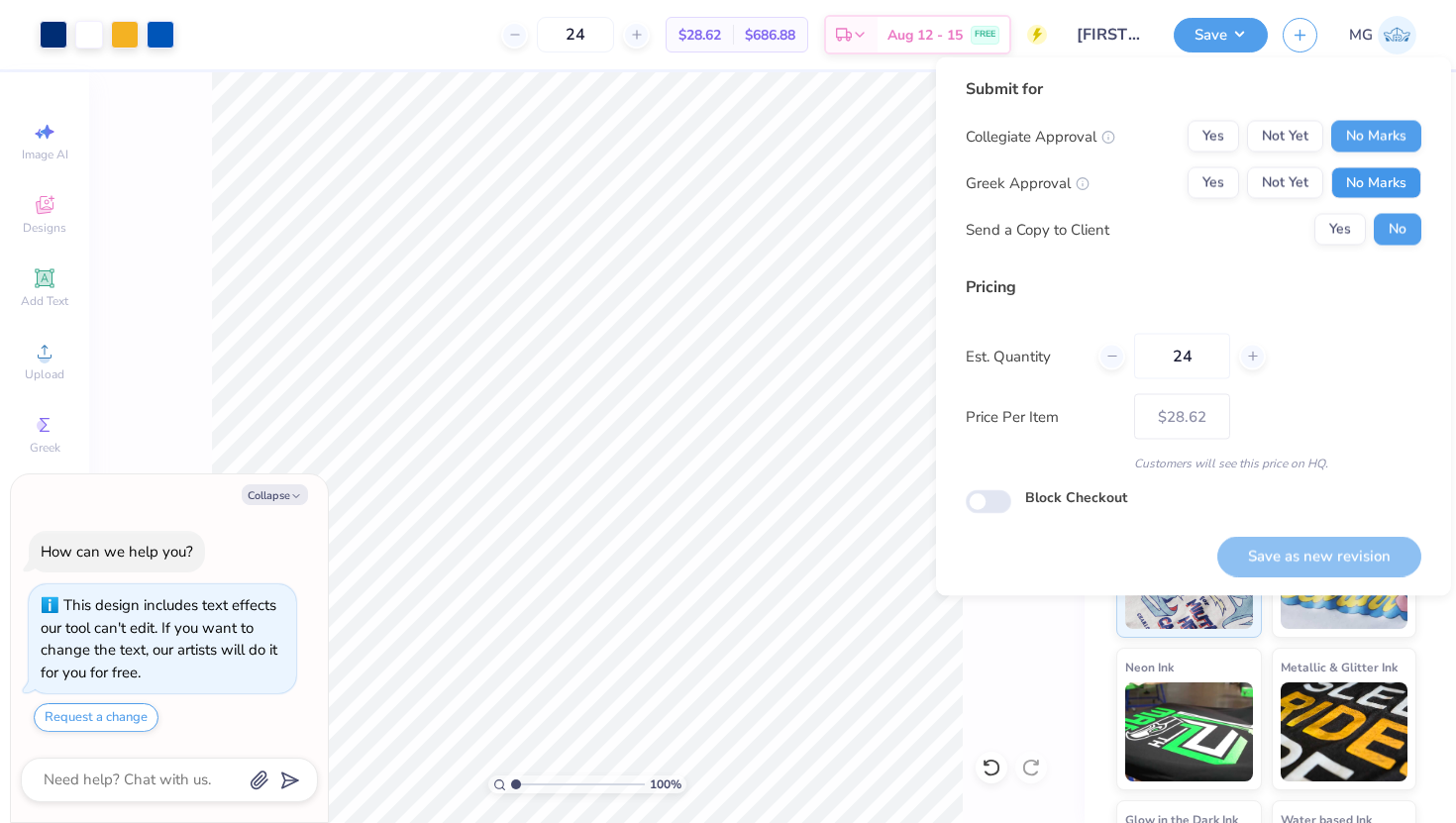 click on "No Marks" at bounding box center [1376, 183] 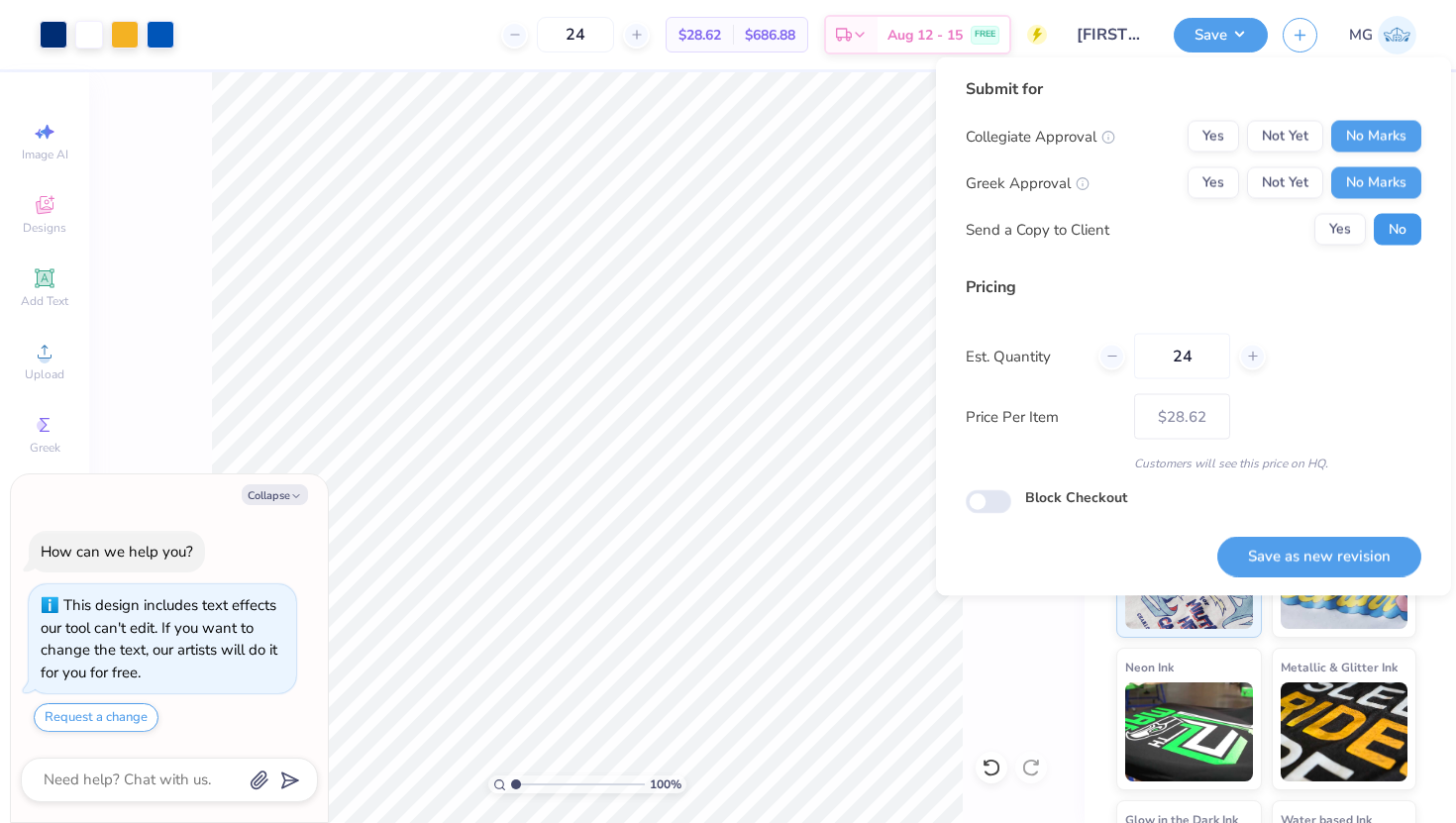 click on "No" at bounding box center (1398, 230) 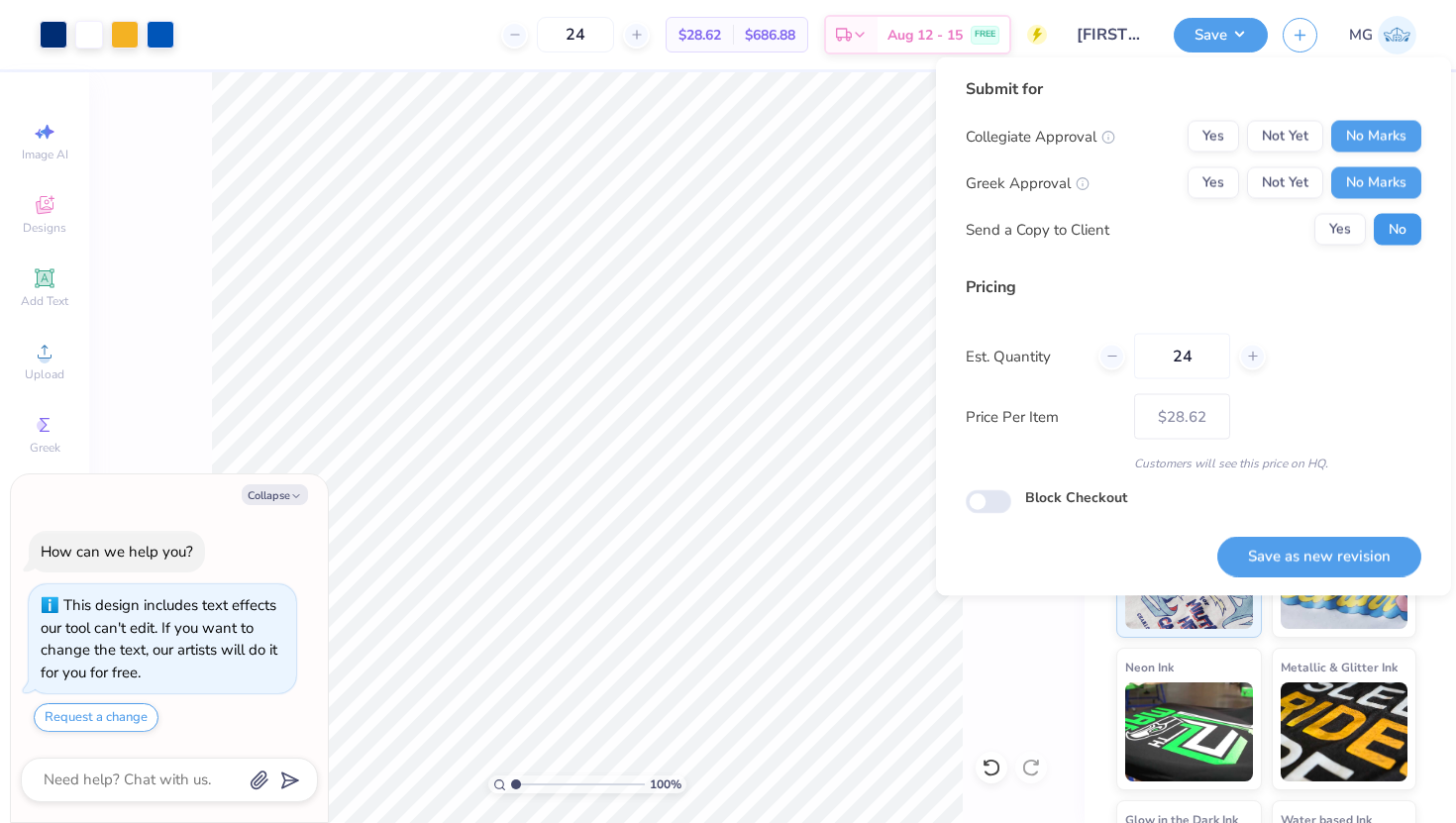 type on "x" 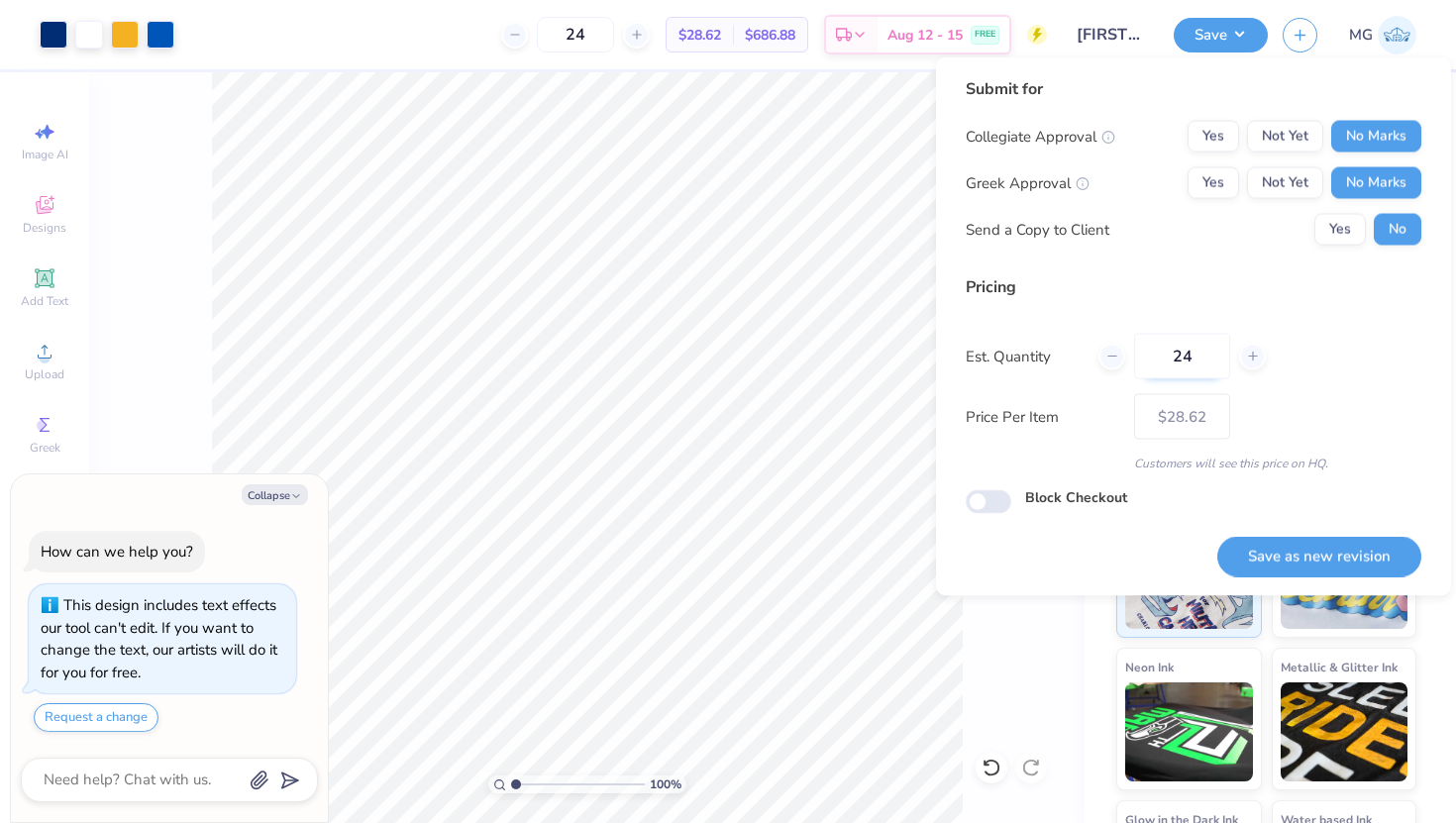 click on "24" at bounding box center [1182, 357] 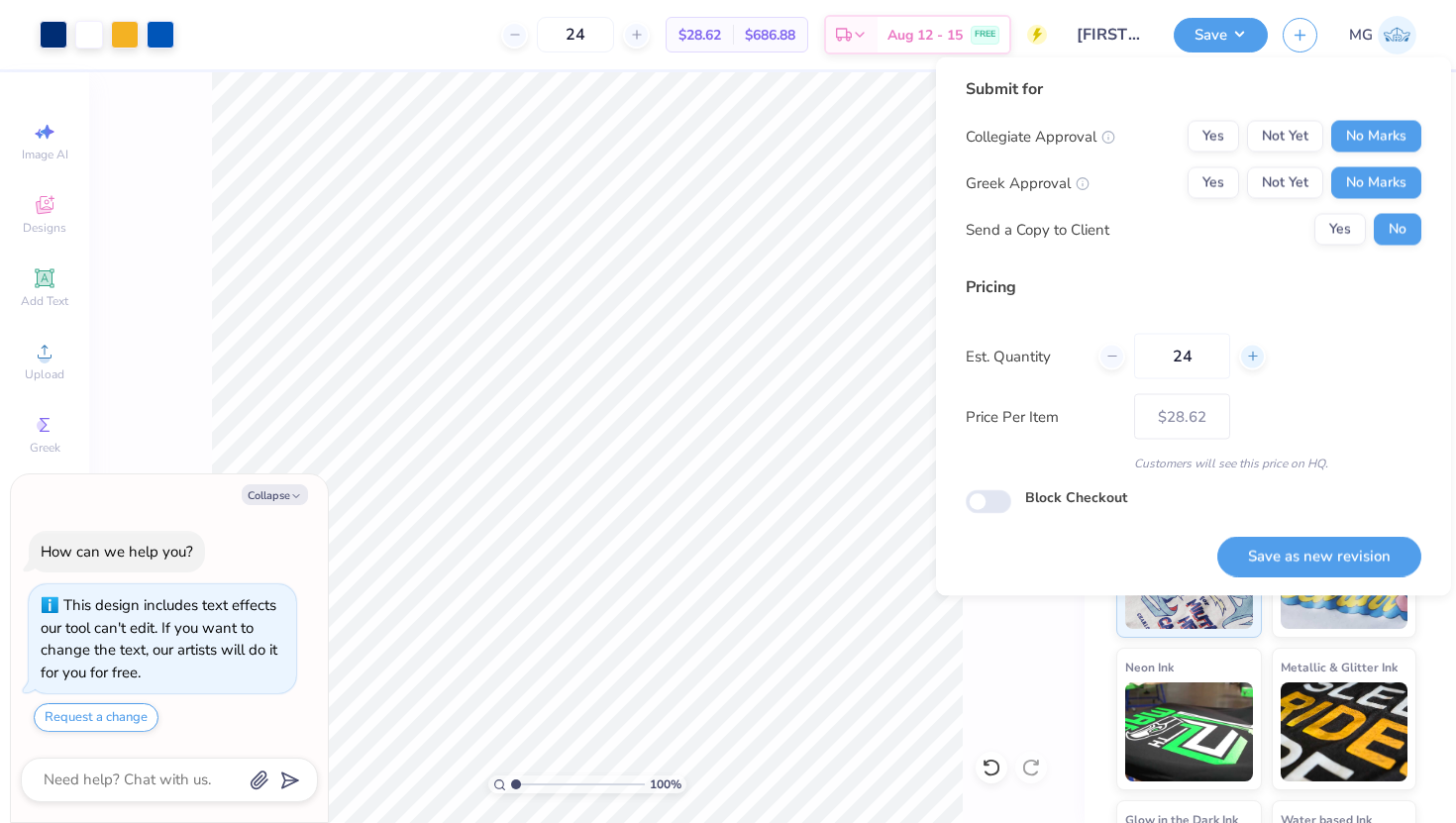 click at bounding box center [1252, 356] 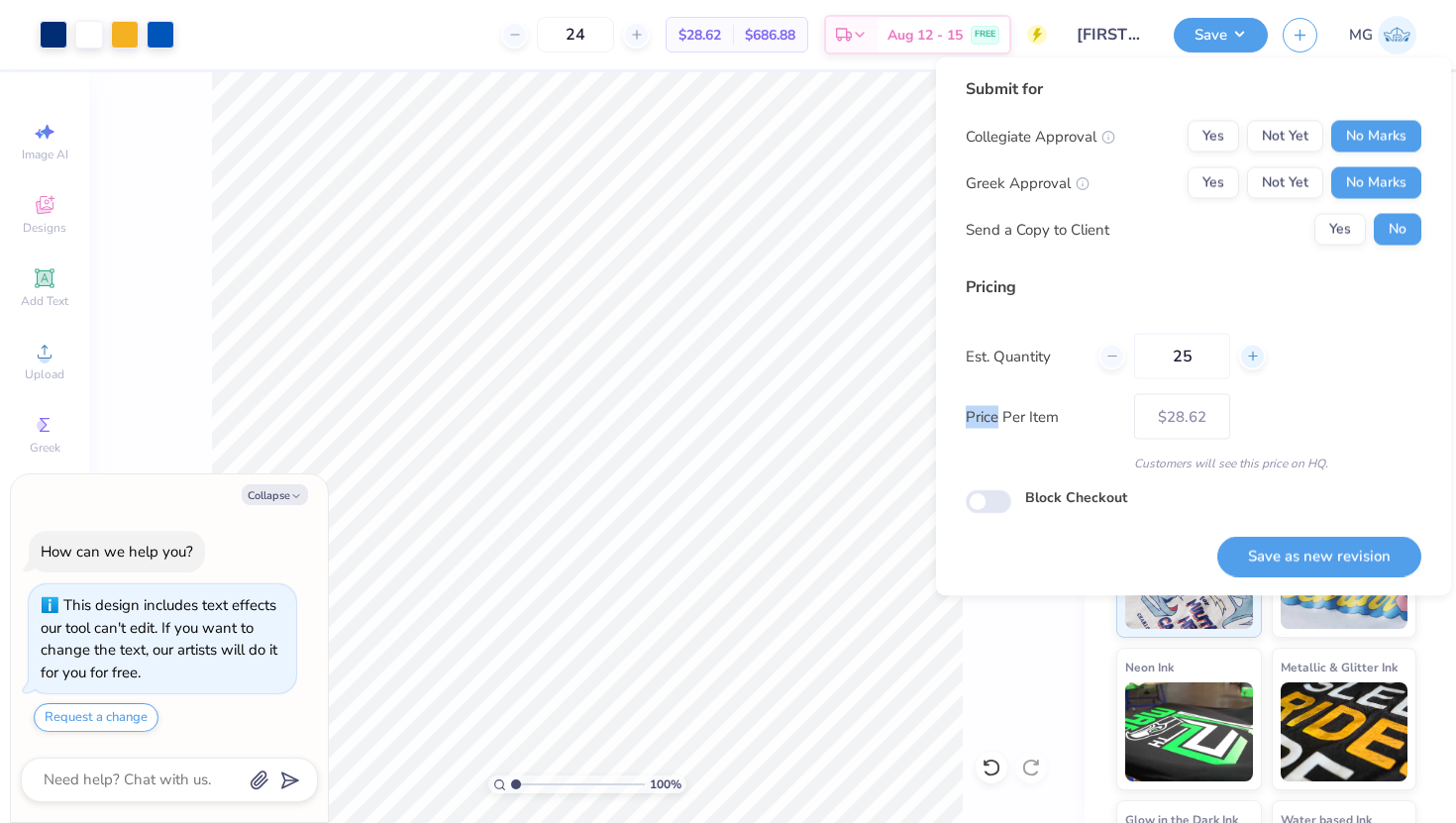click at bounding box center [1252, 356] 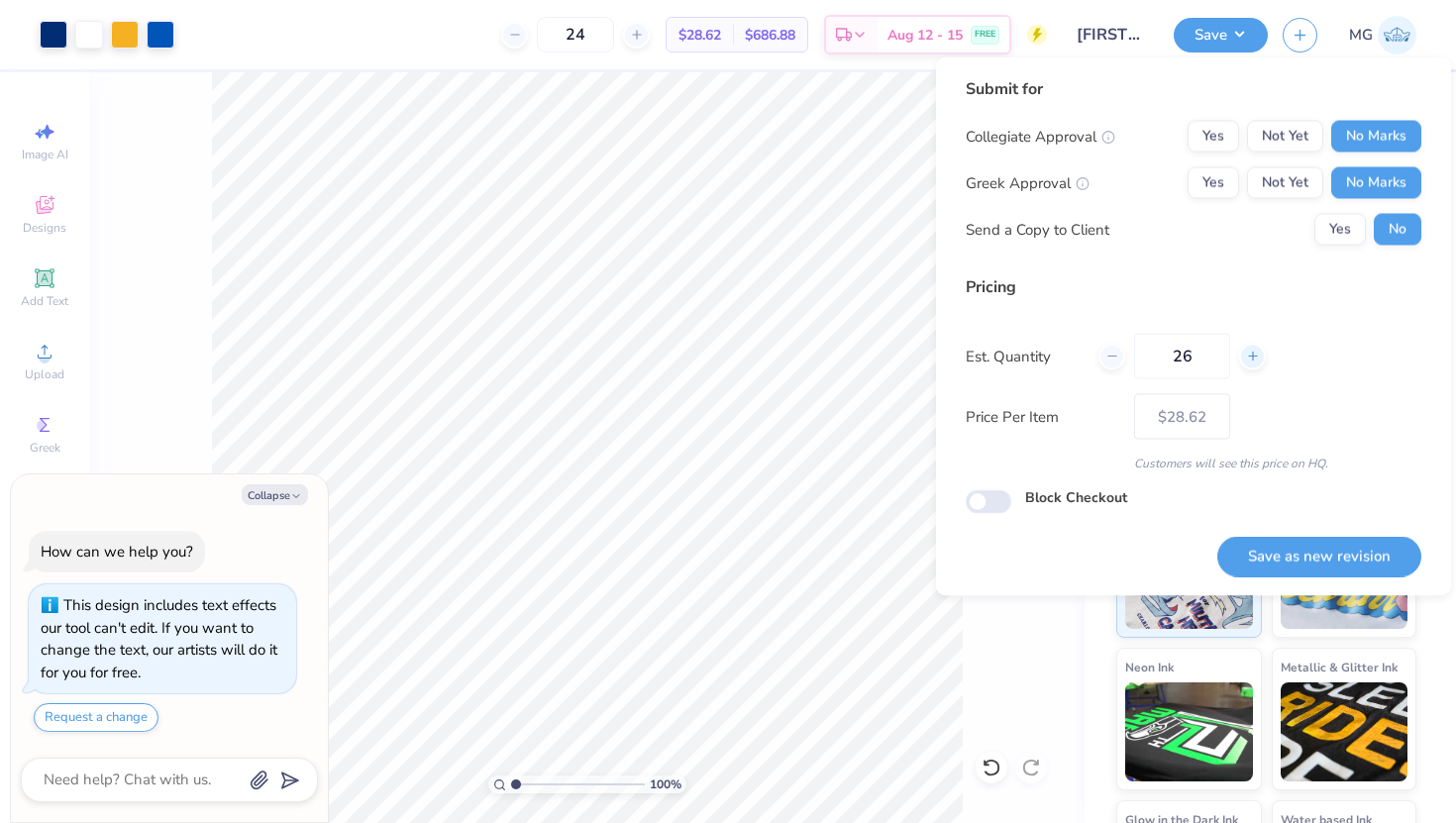click at bounding box center [1252, 356] 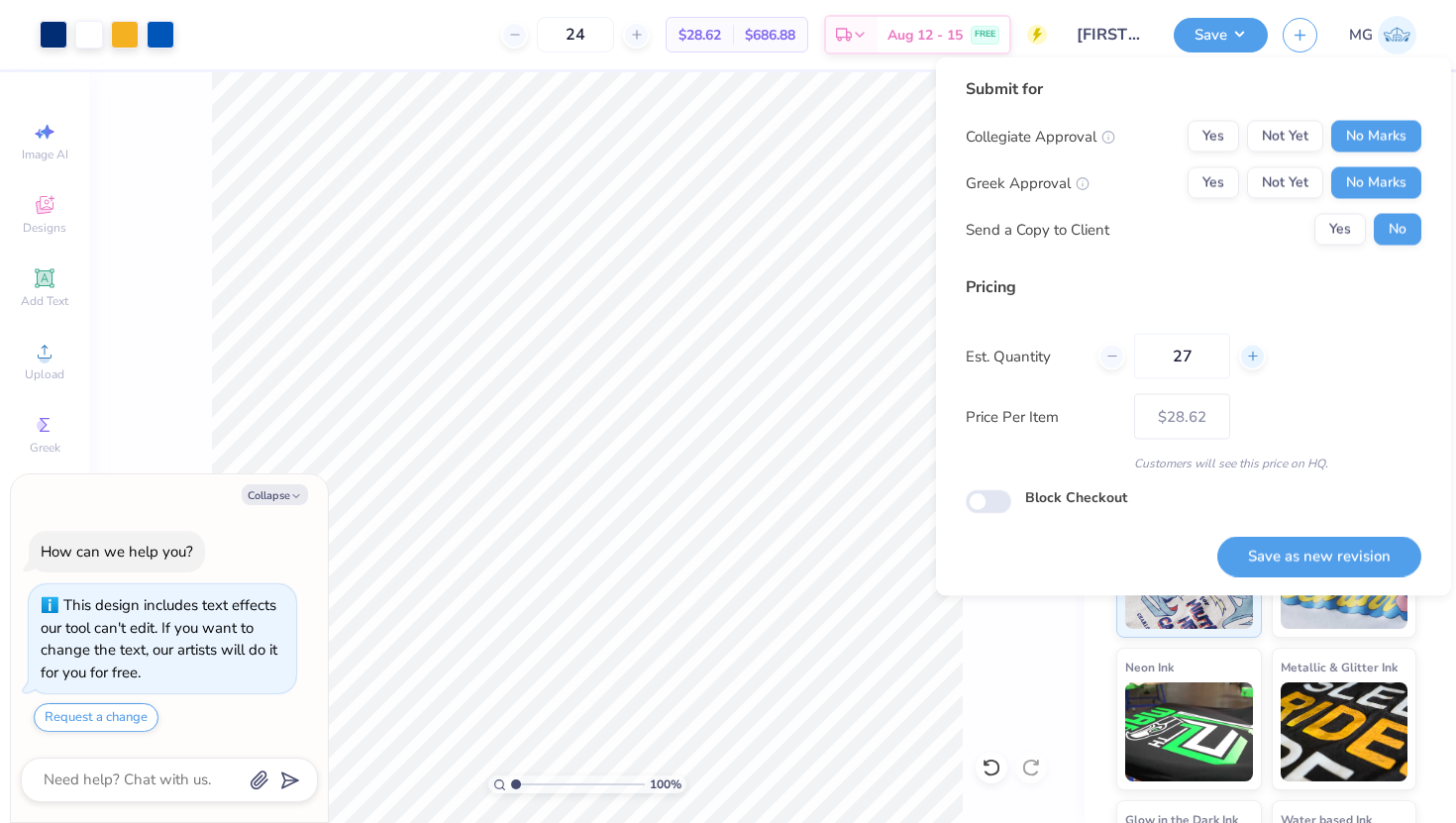 click at bounding box center (1252, 356) 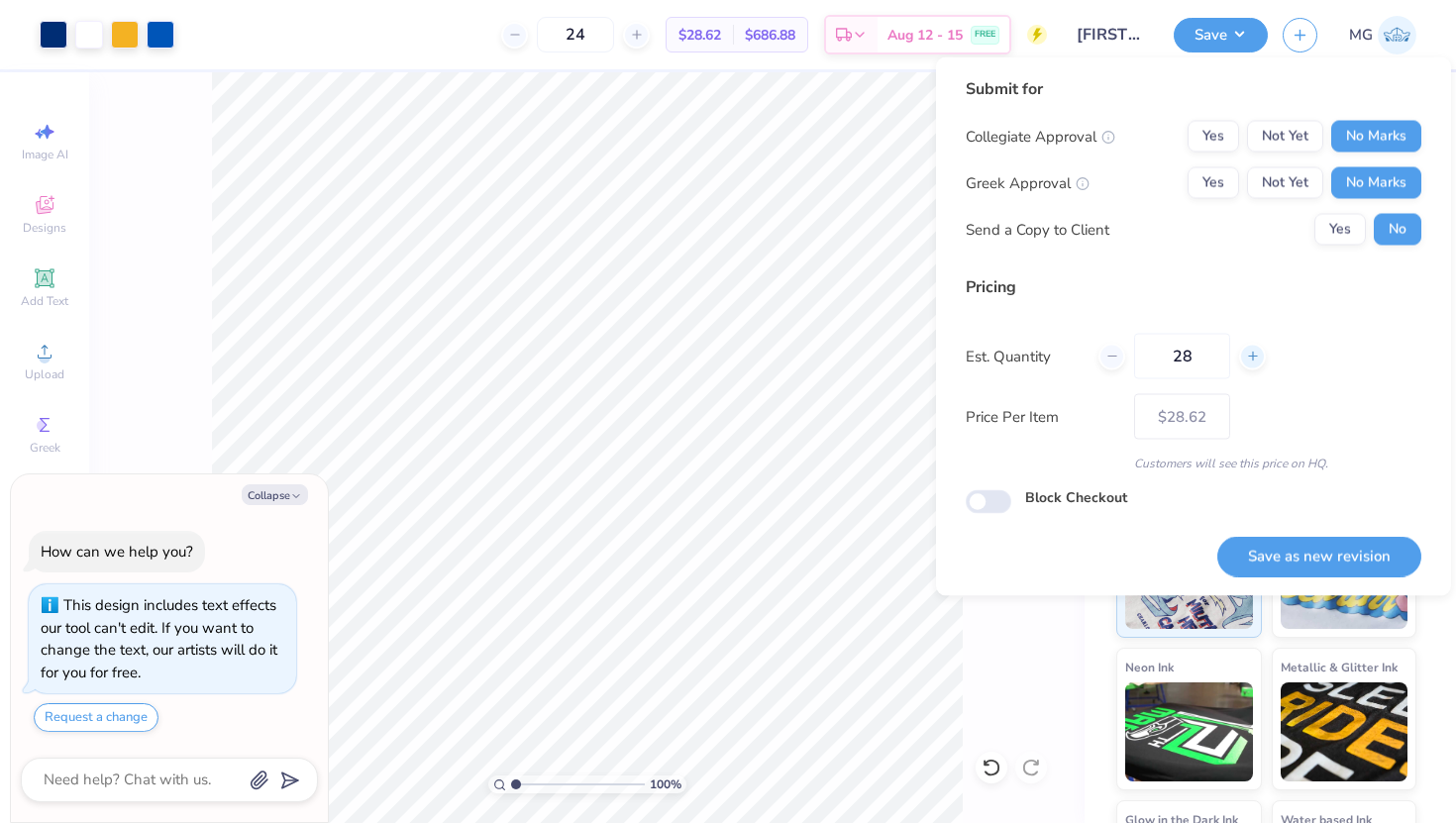 click at bounding box center [1252, 356] 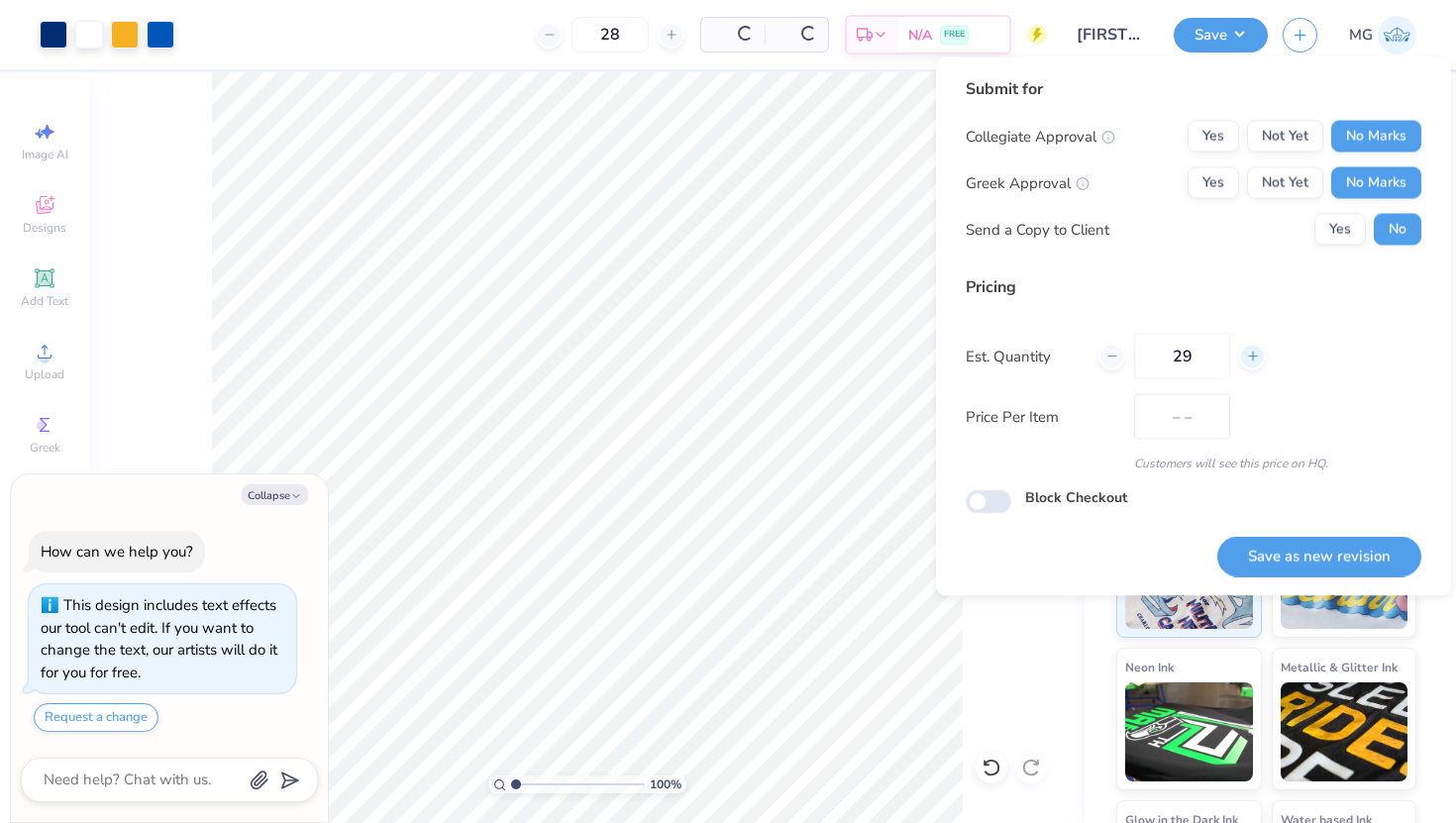 type on "29" 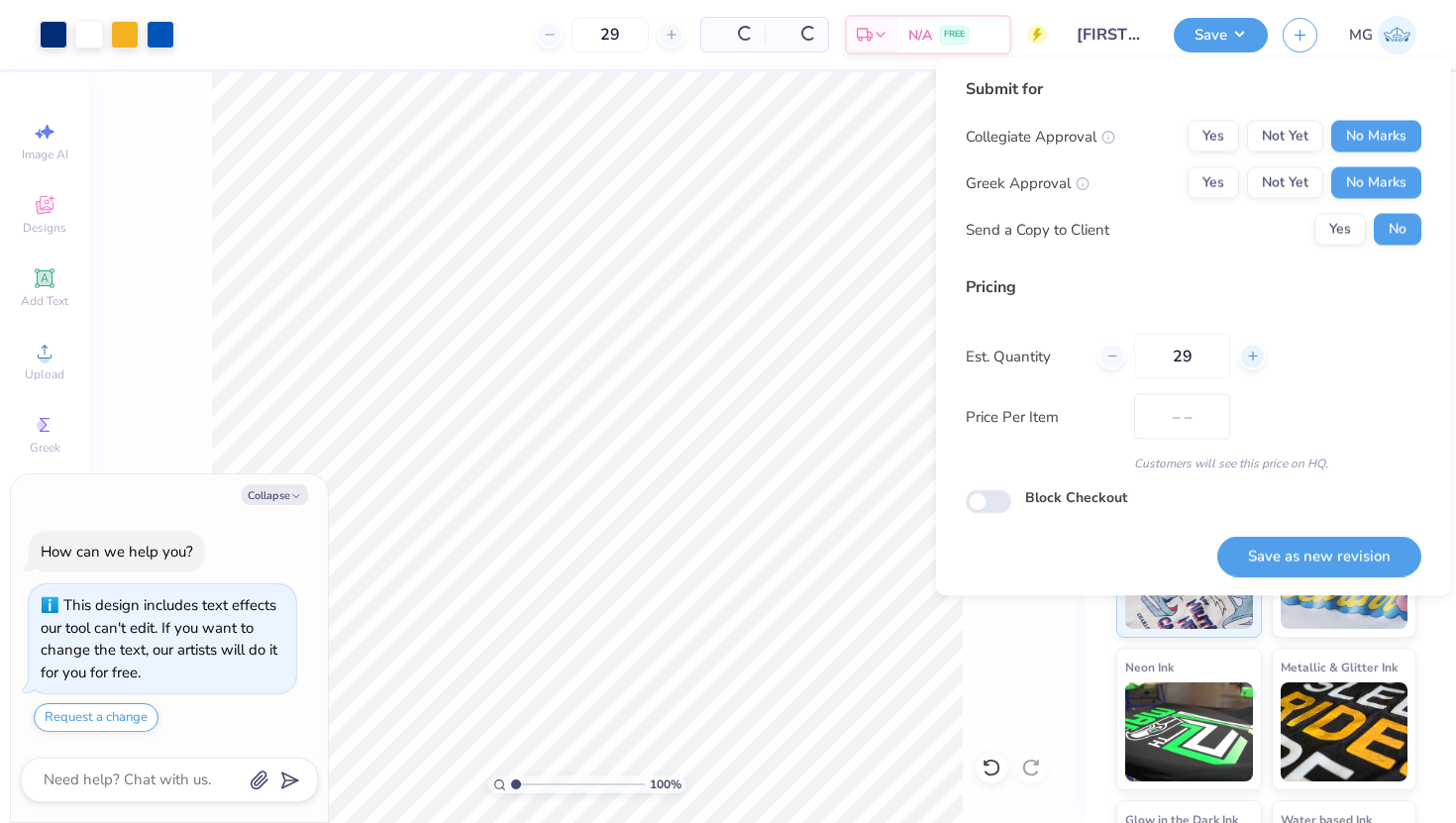 click at bounding box center [1252, 356] 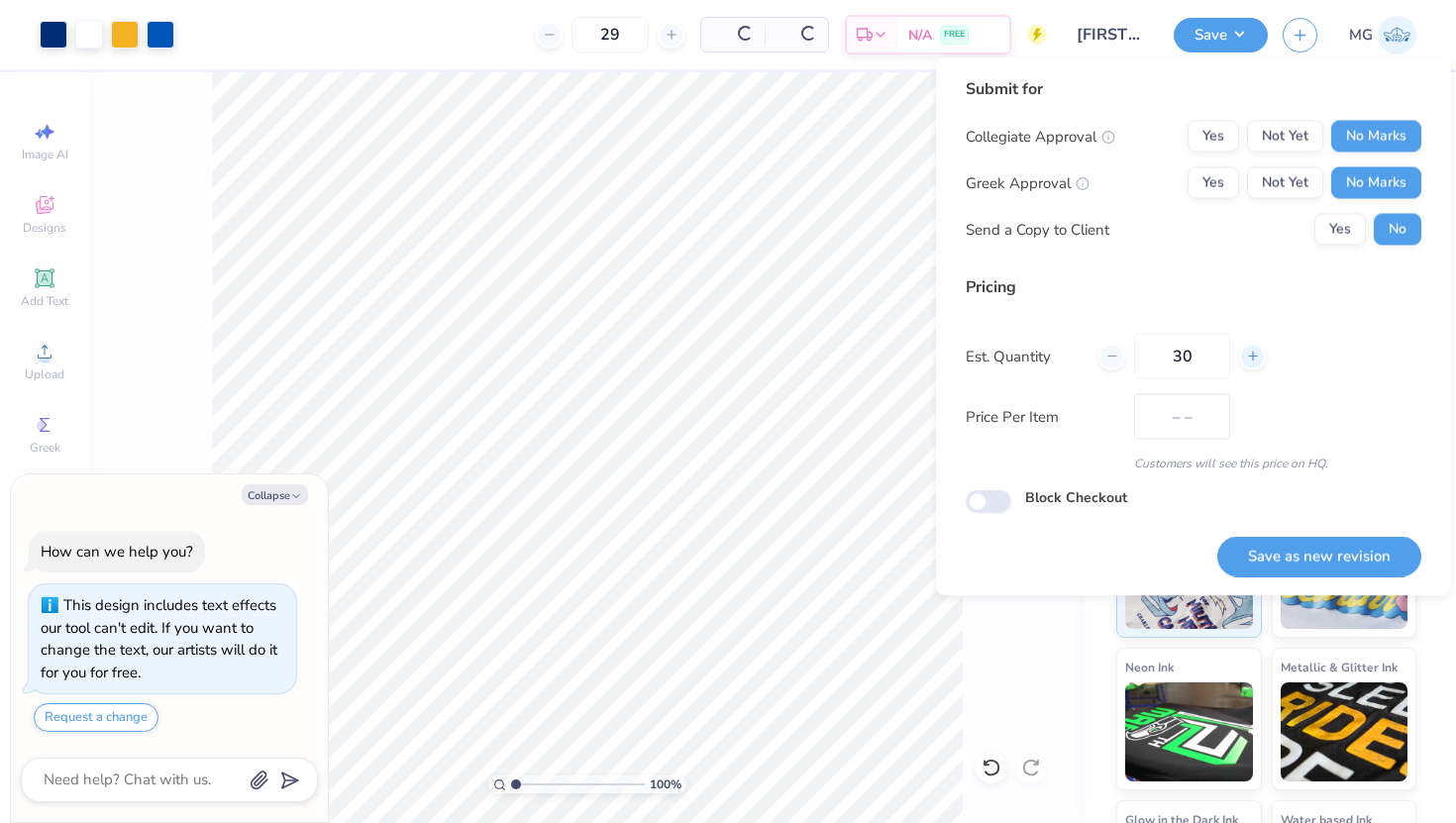 type on "30" 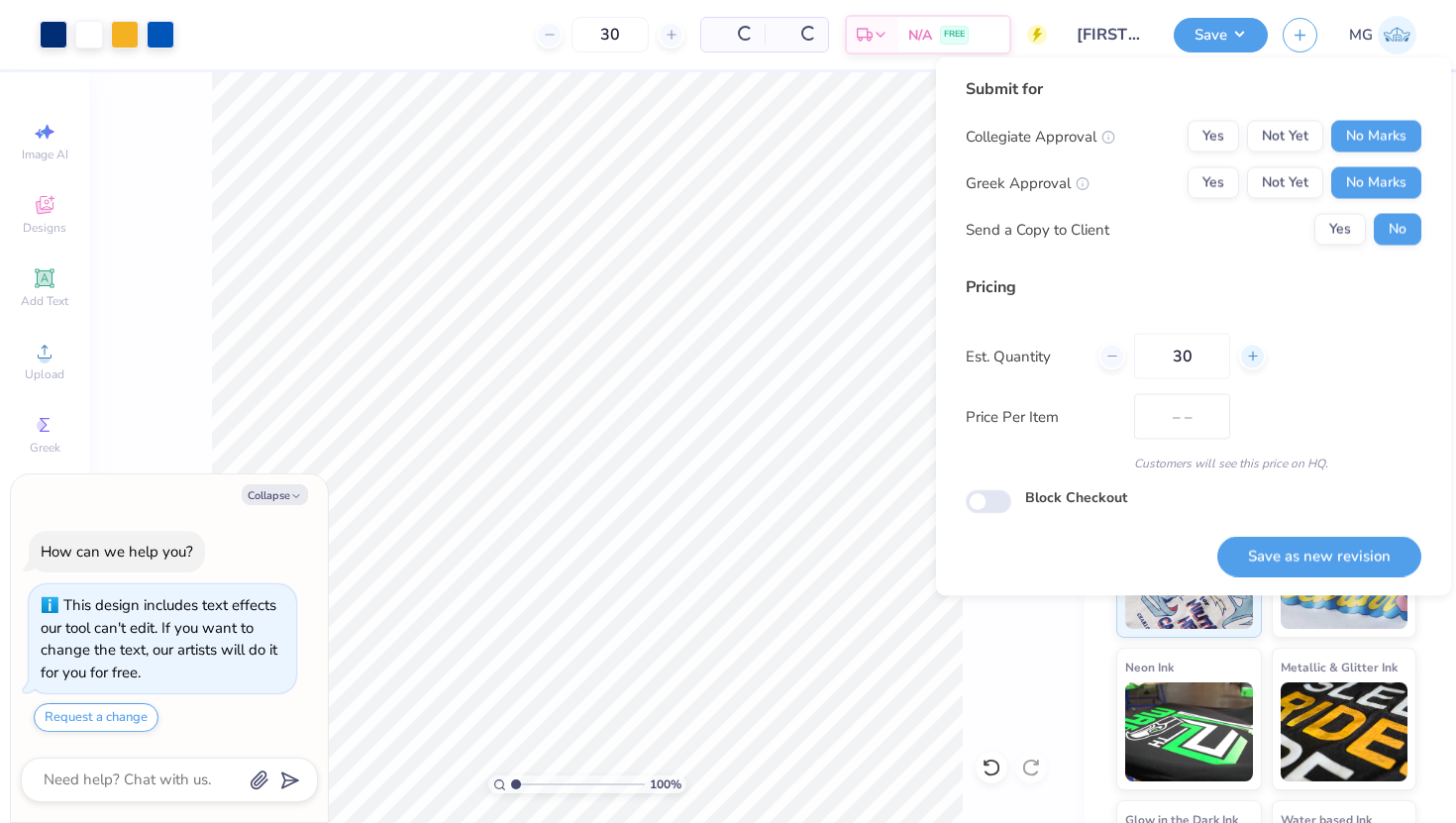 type on "$26.48" 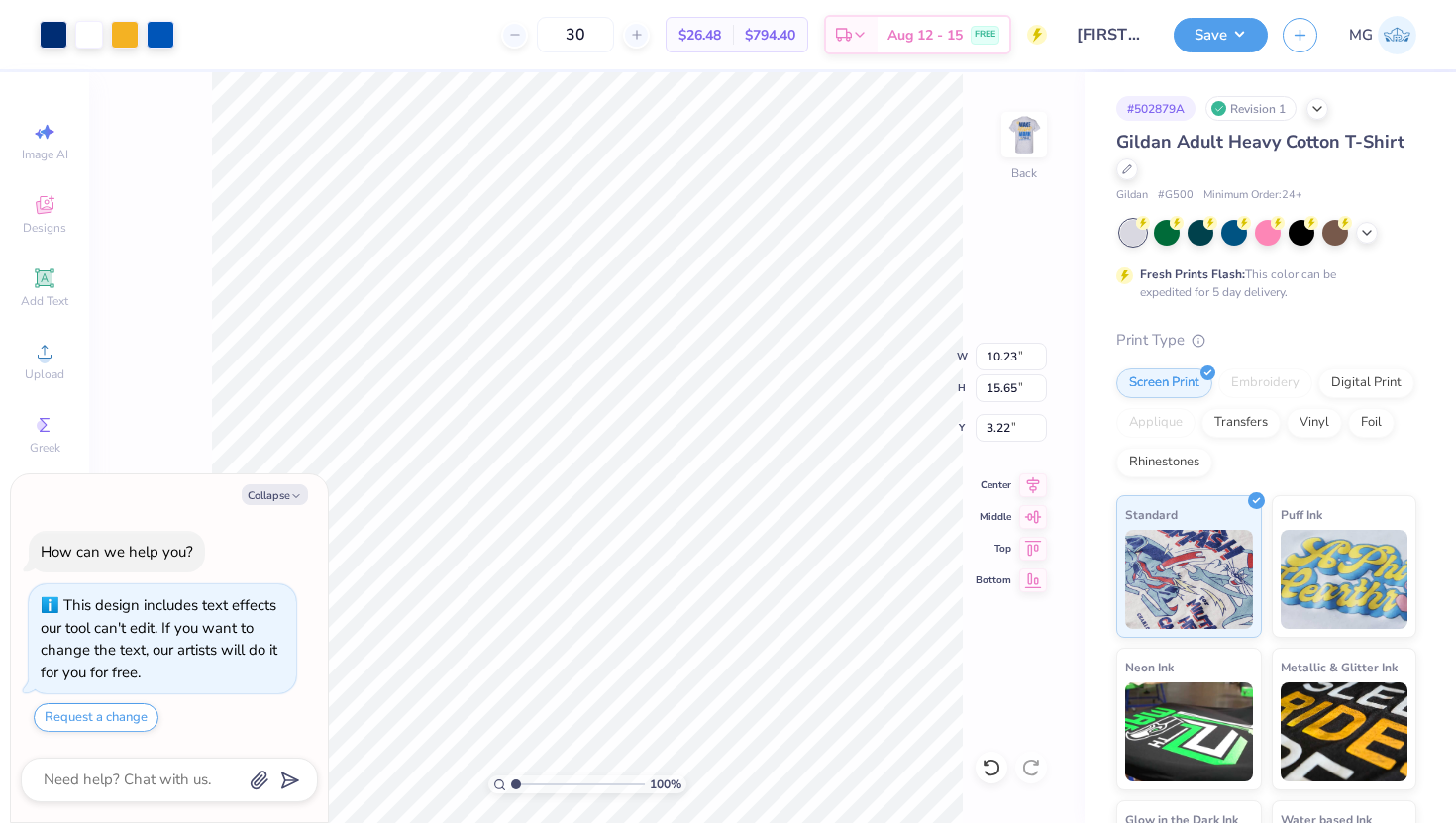 type on "x" 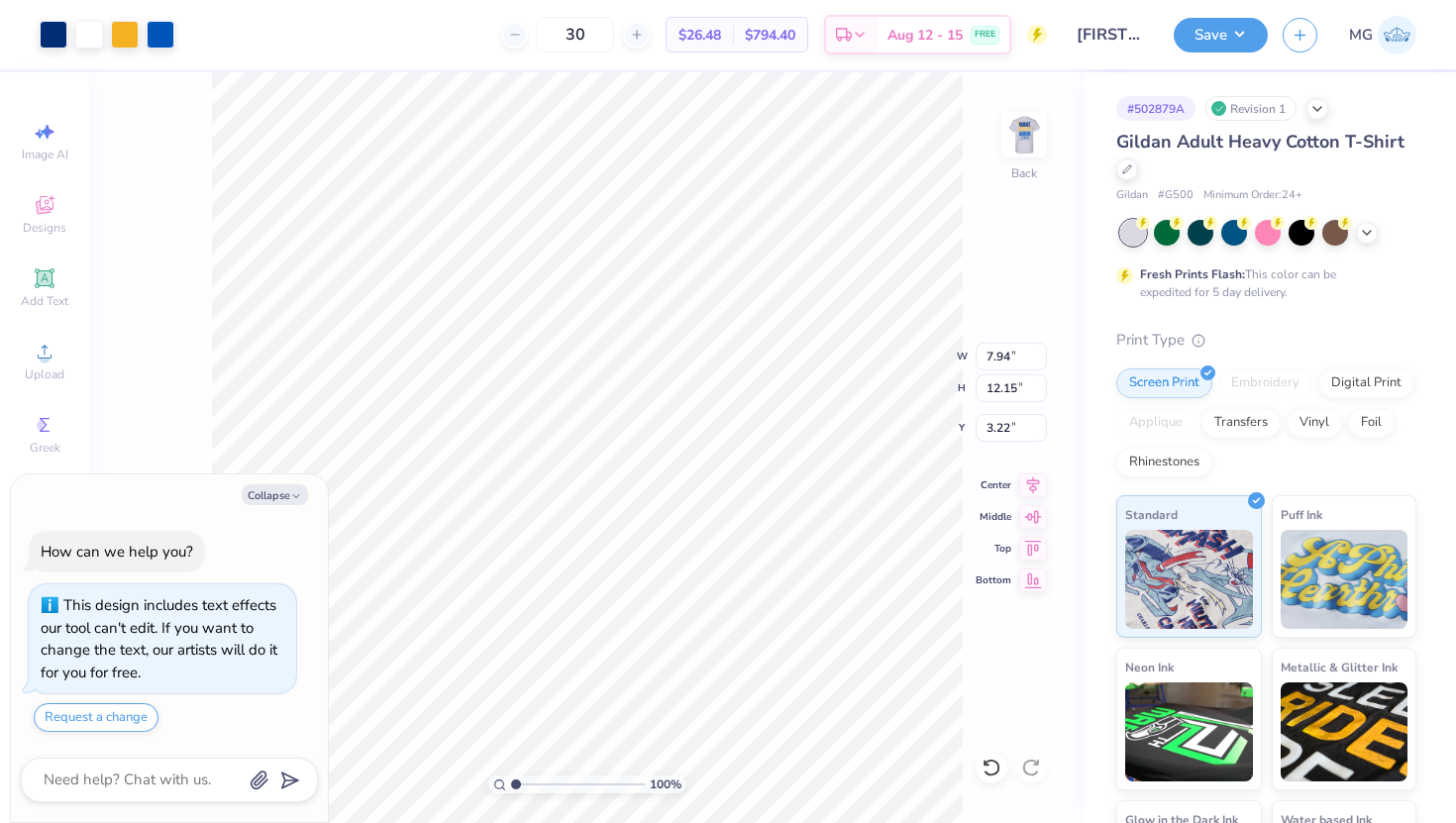 type on "x" 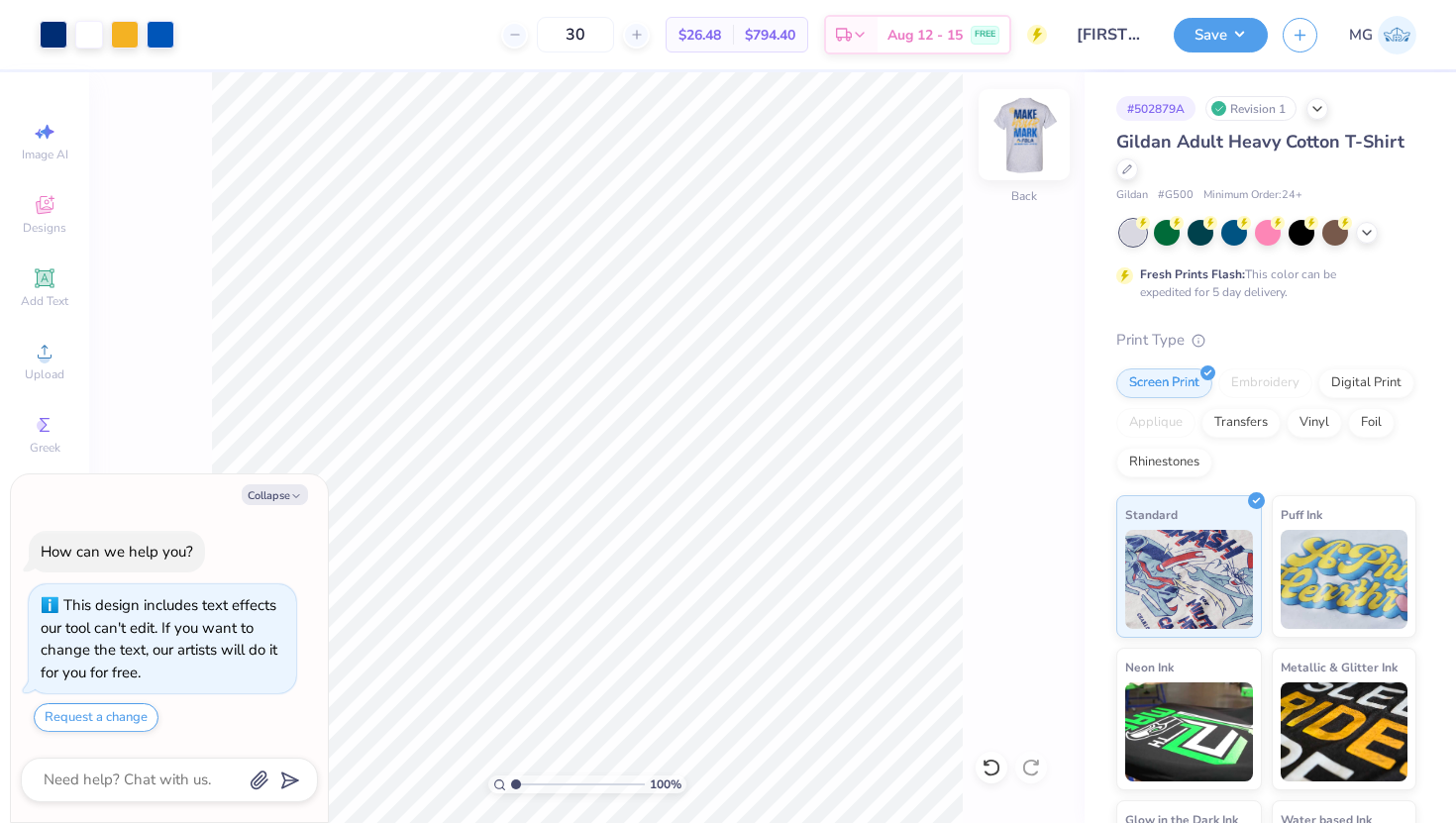 click at bounding box center [1024, 135] 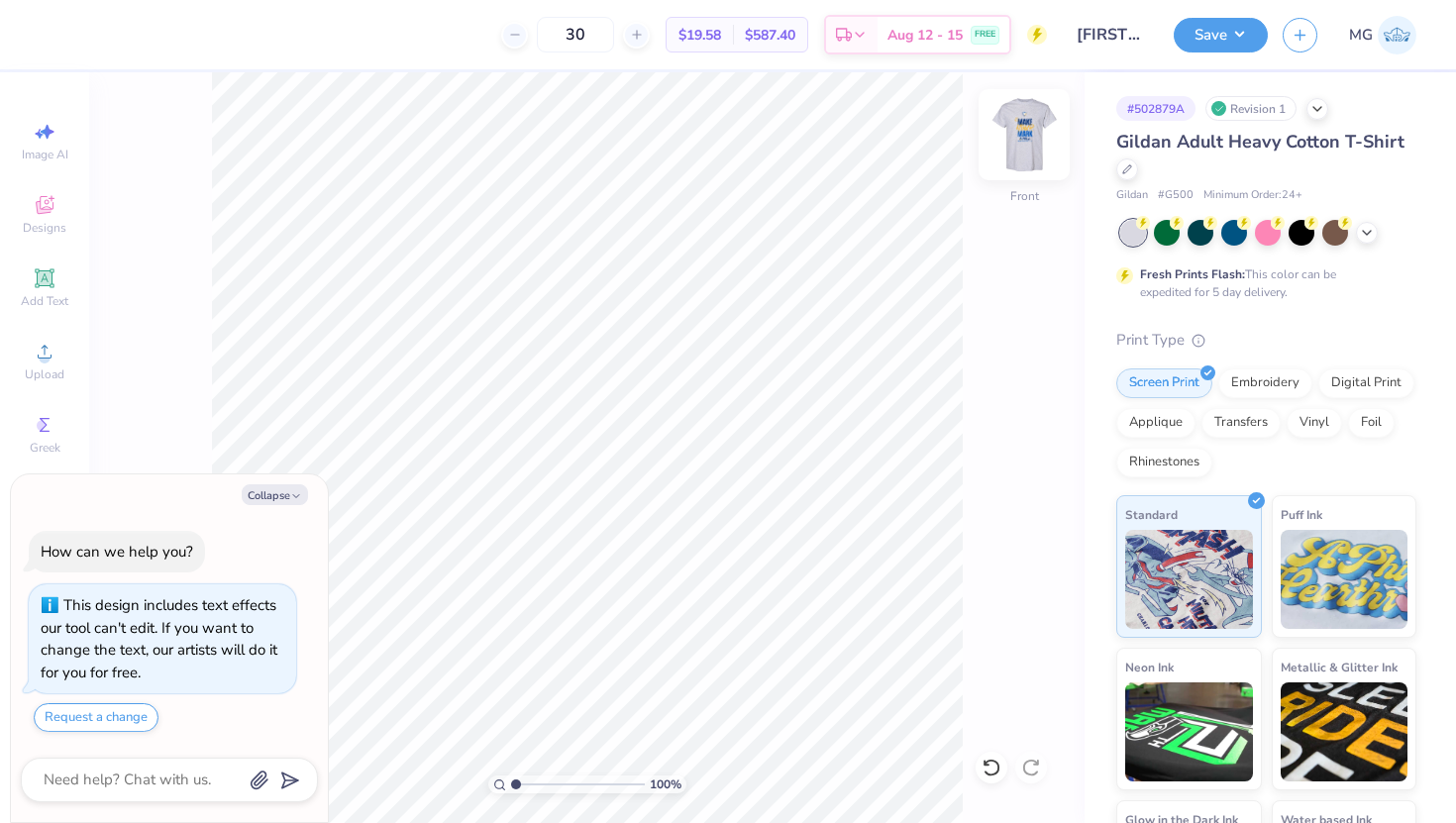 click at bounding box center [1024, 135] 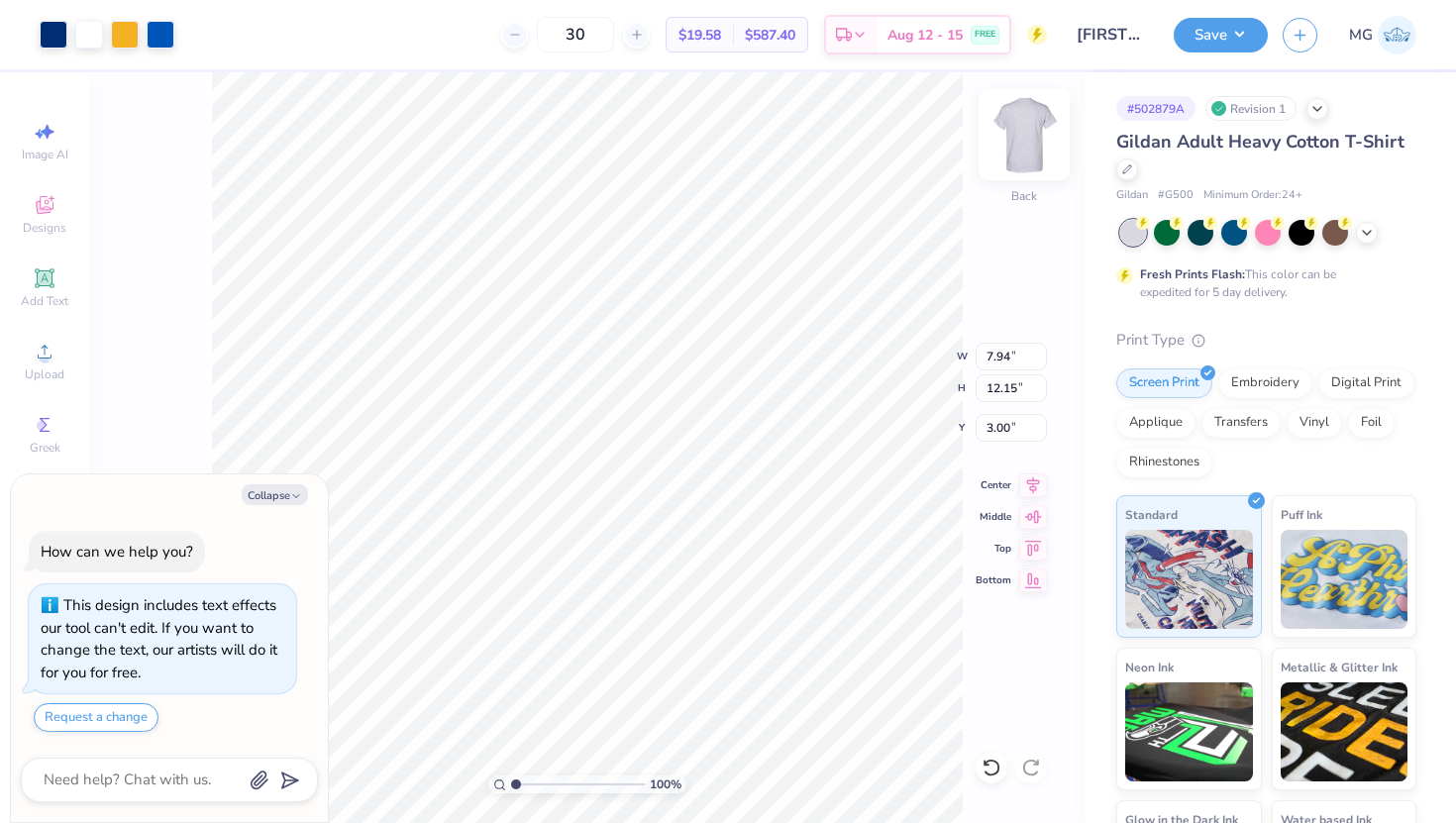 type on "x" 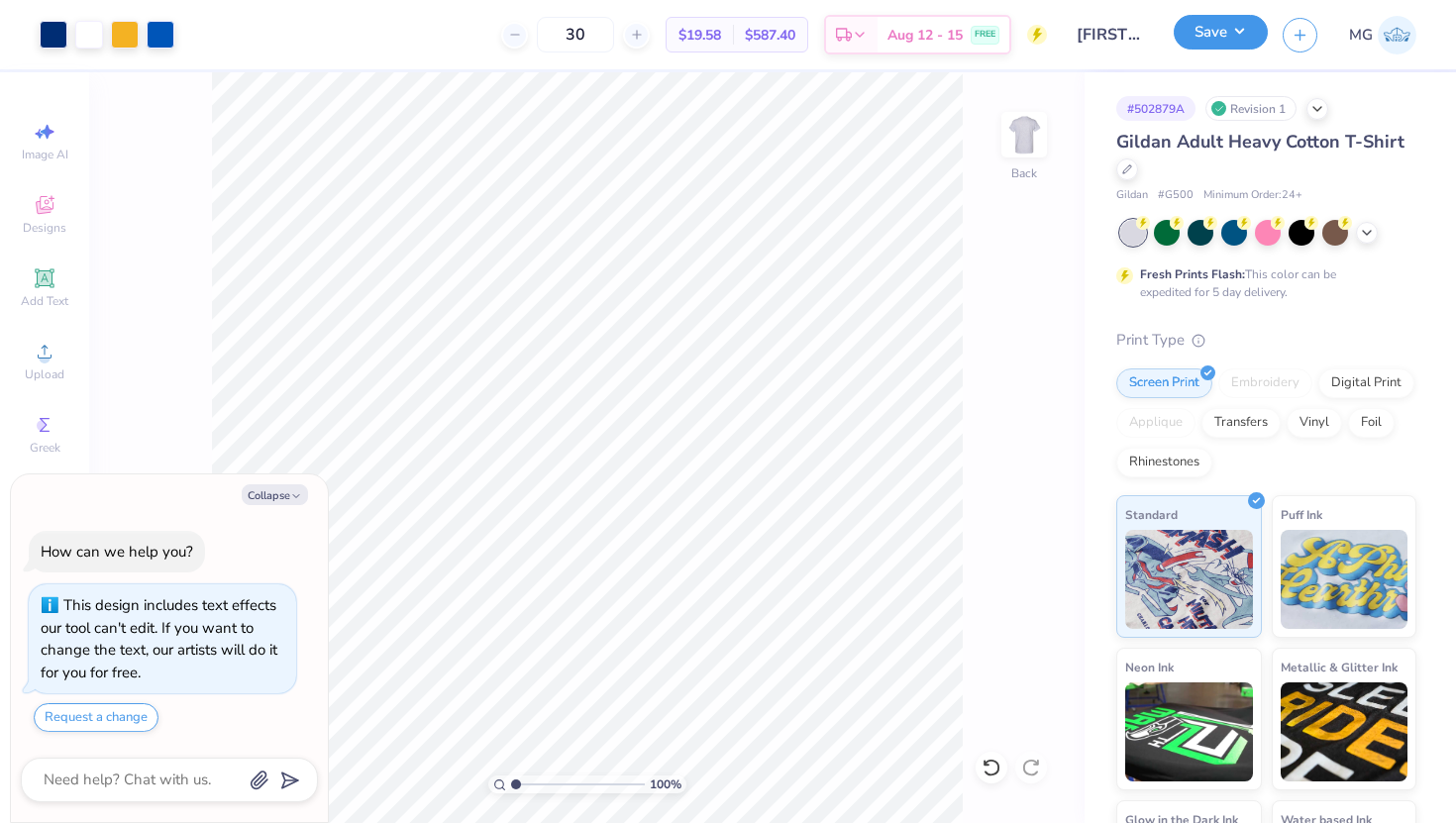 click on "Save" at bounding box center (1220, 32) 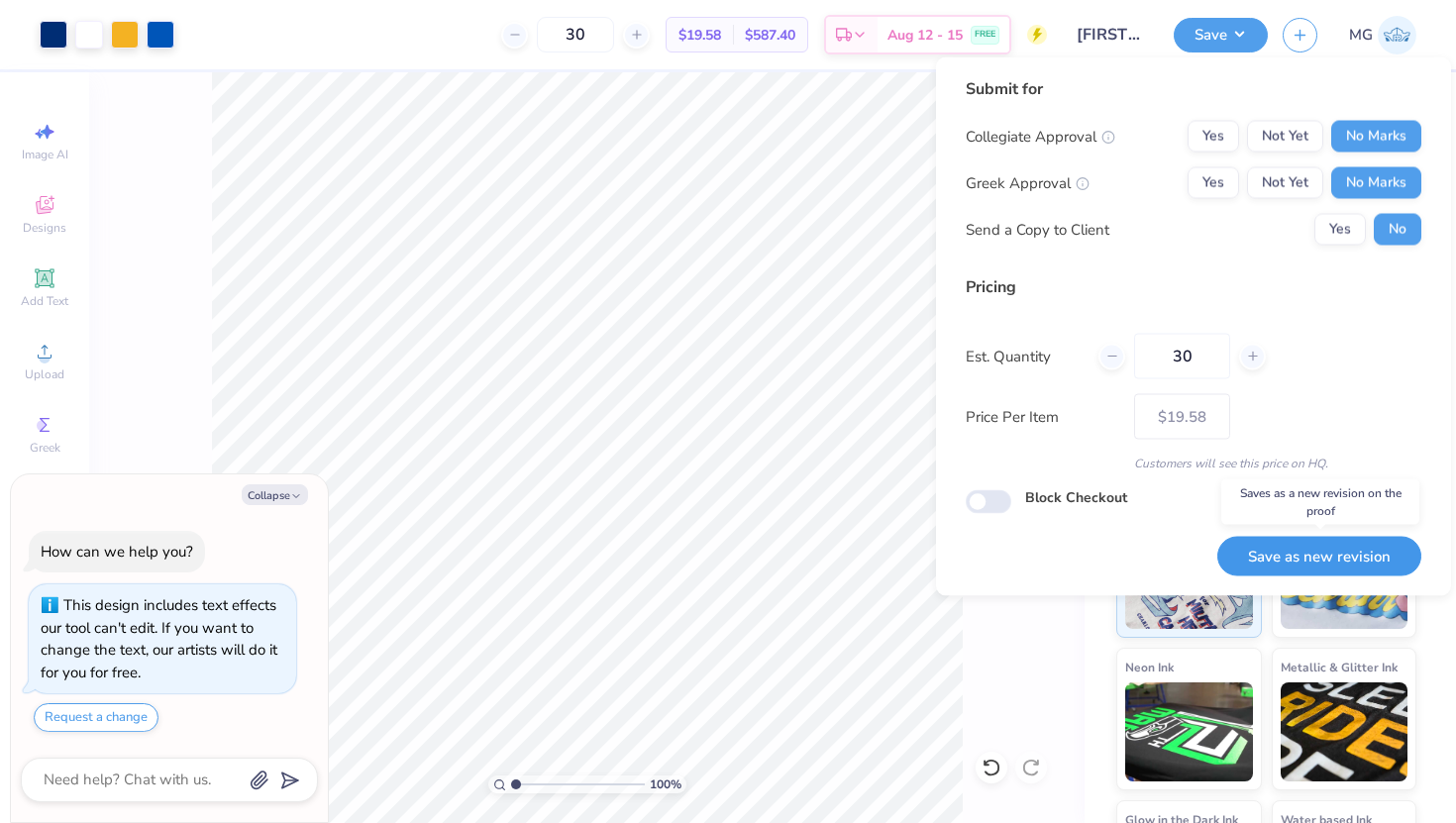 click on "Save as new revision" at bounding box center (1319, 556) 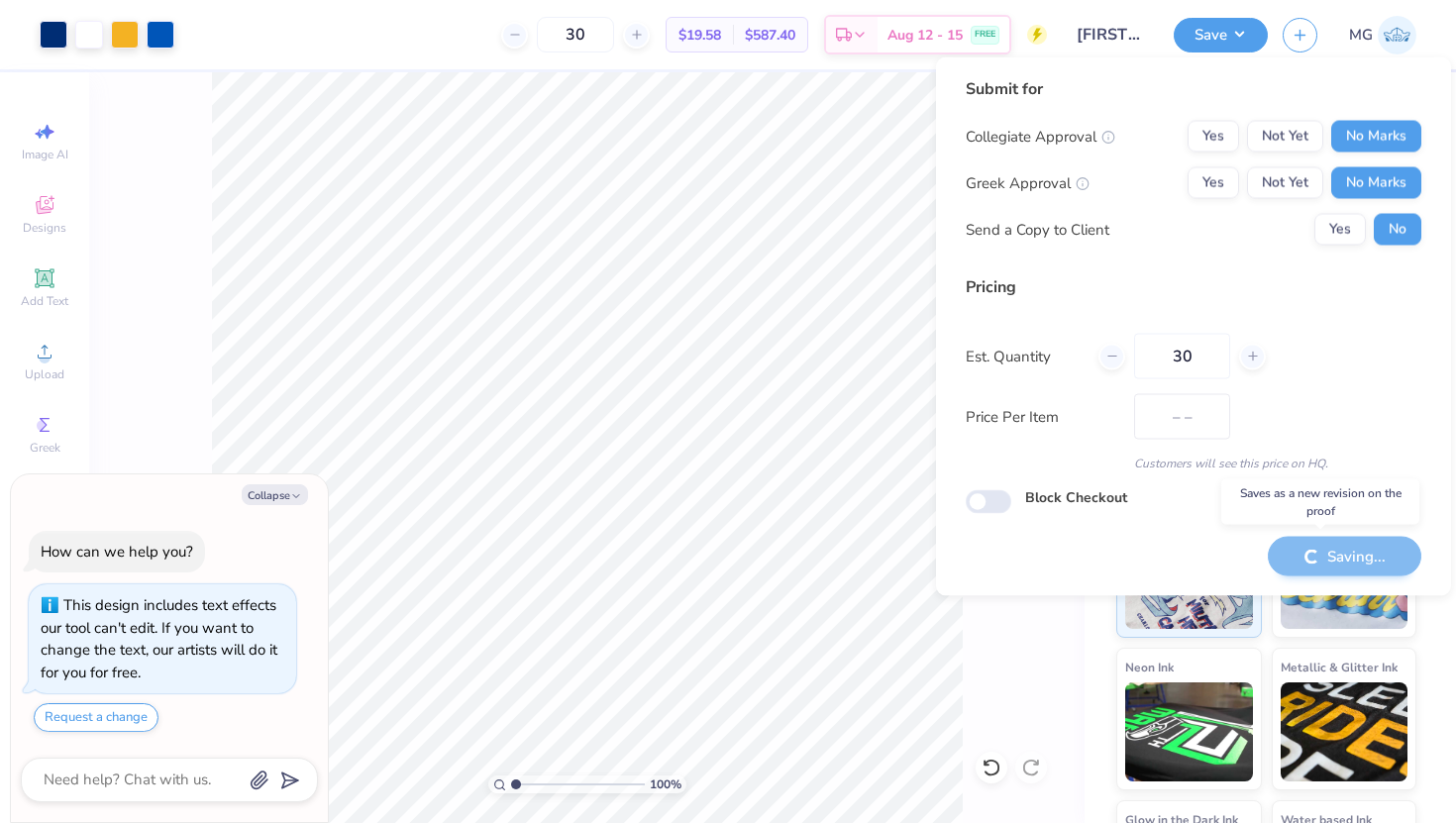 type on "$19.58" 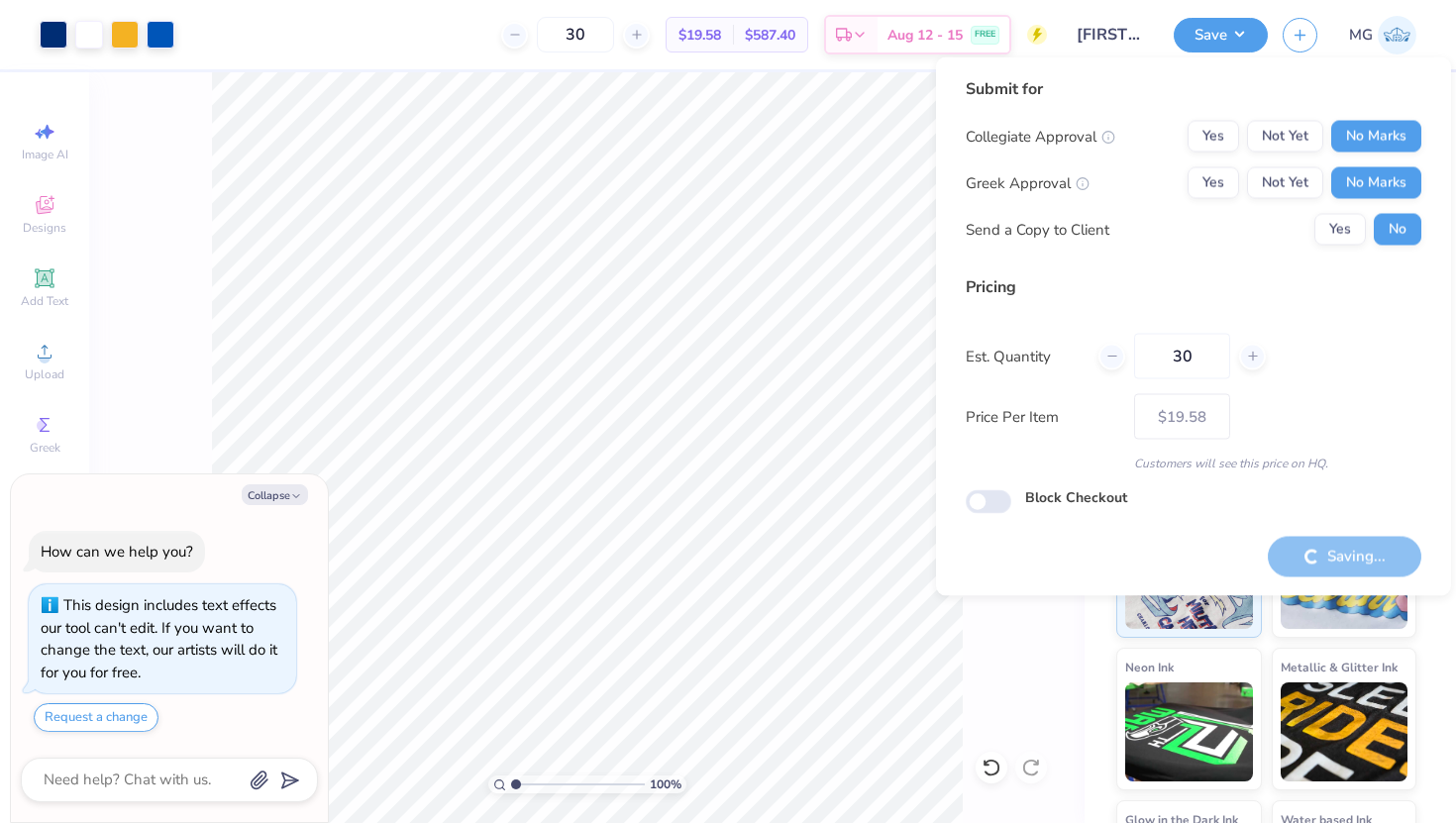 type on "x" 